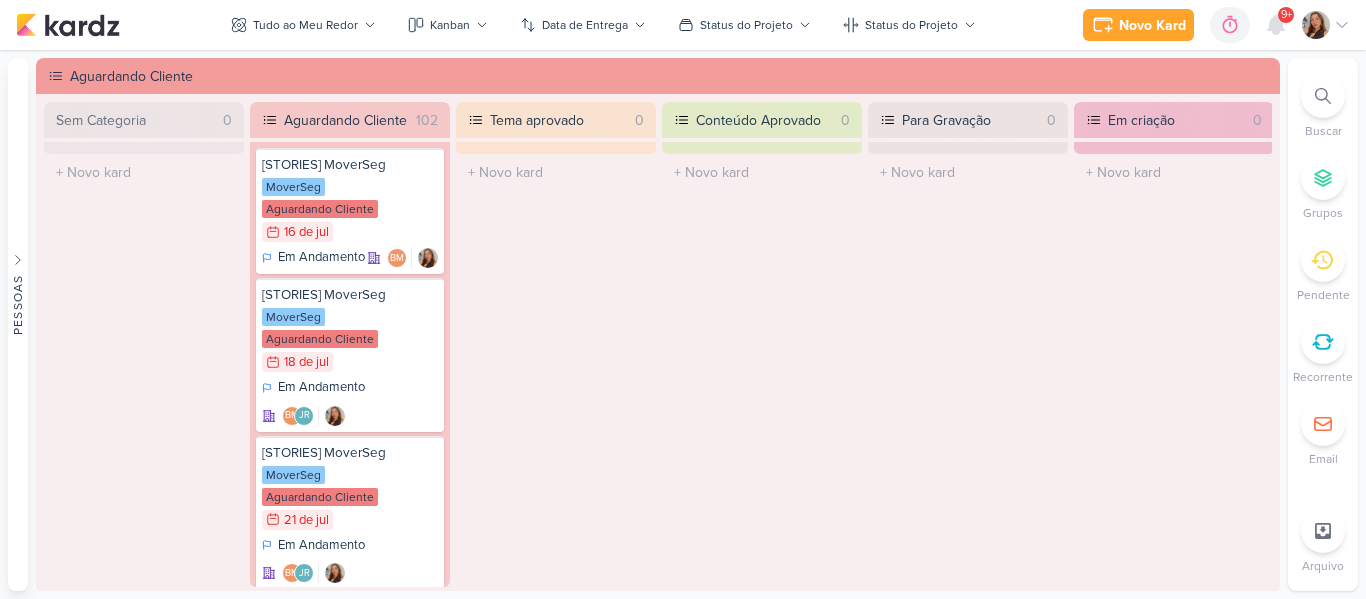 scroll, scrollTop: 0, scrollLeft: 0, axis: both 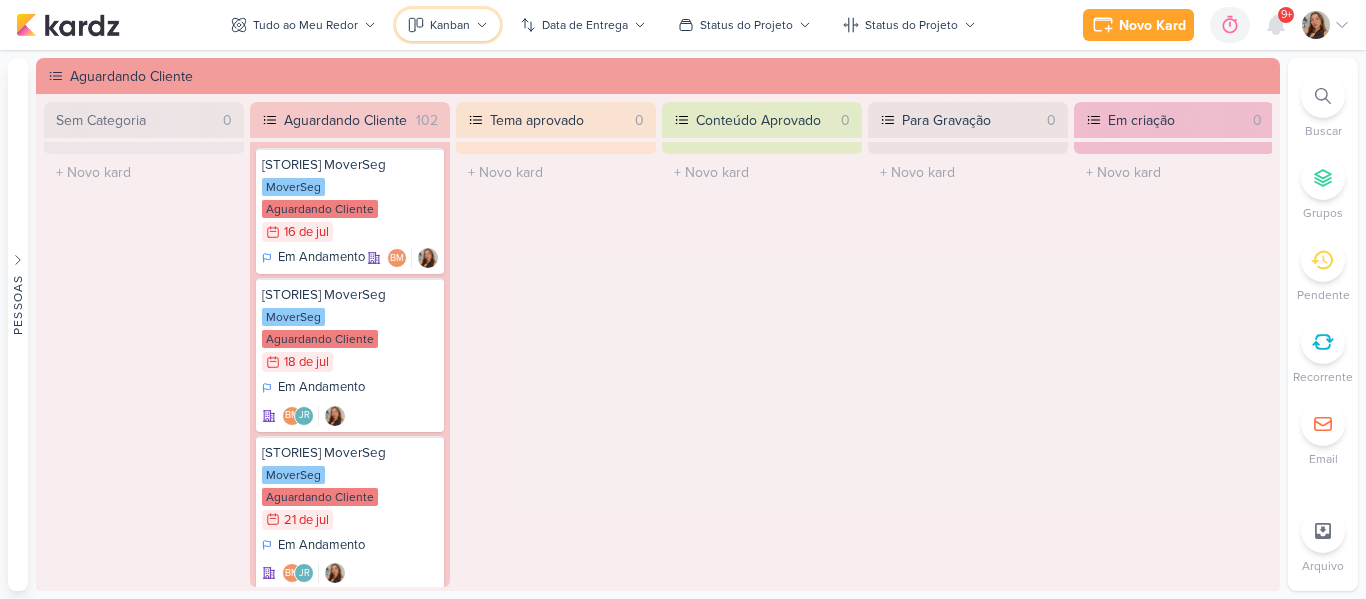 click 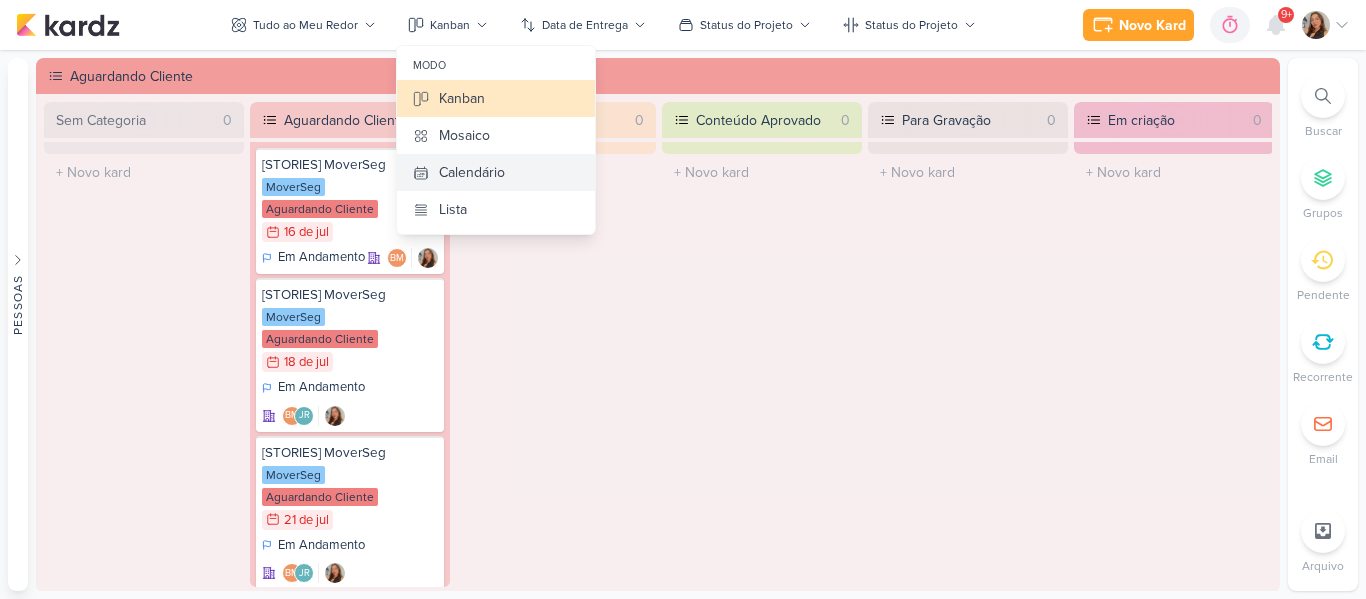 click on "Calendário" at bounding box center (472, 172) 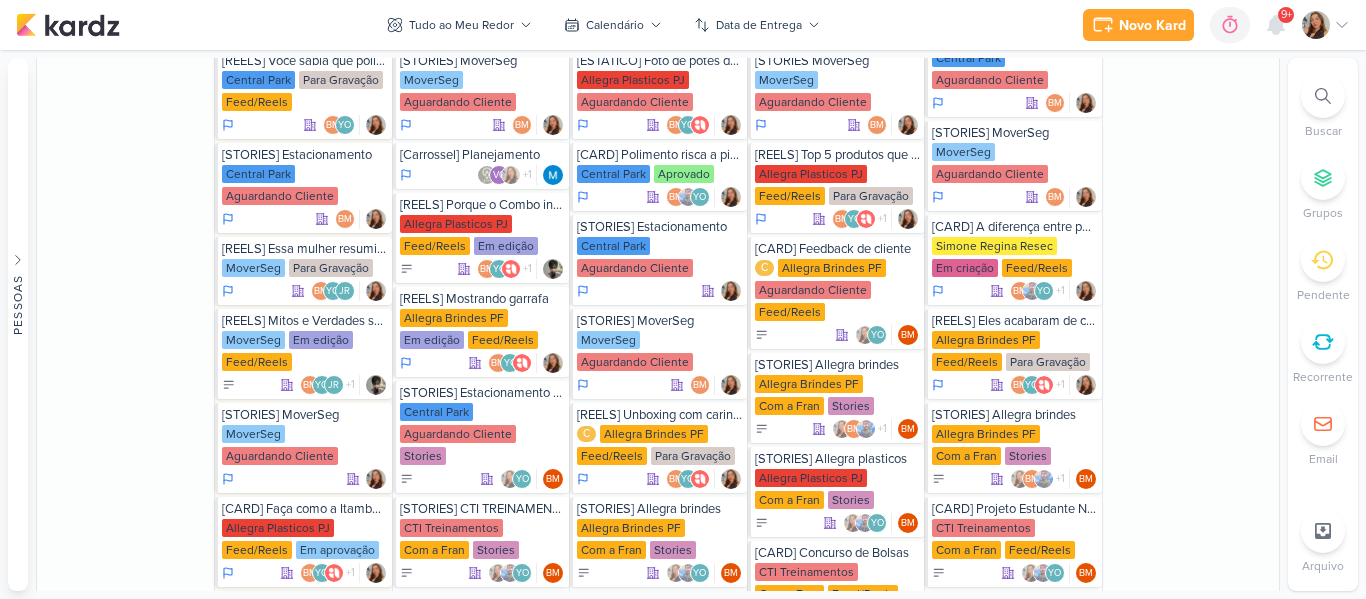 scroll, scrollTop: 1539, scrollLeft: 0, axis: vertical 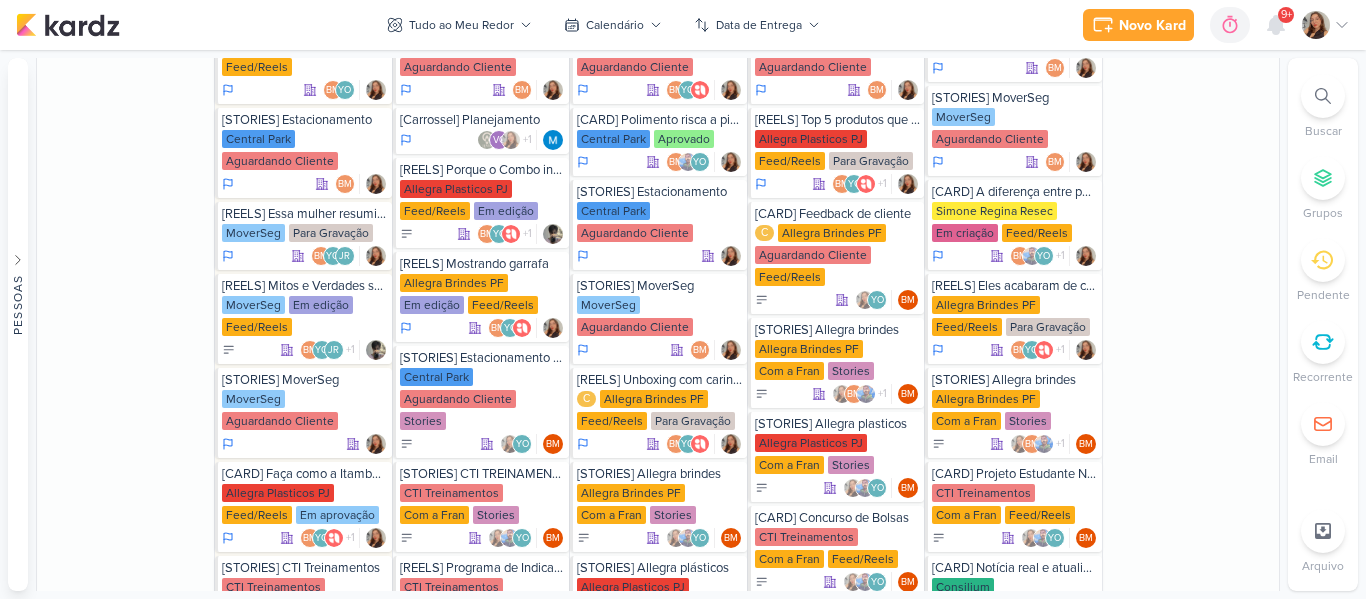 drag, startPoint x: 1287, startPoint y: 213, endPoint x: 1288, endPoint y: 225, distance: 12.0415945 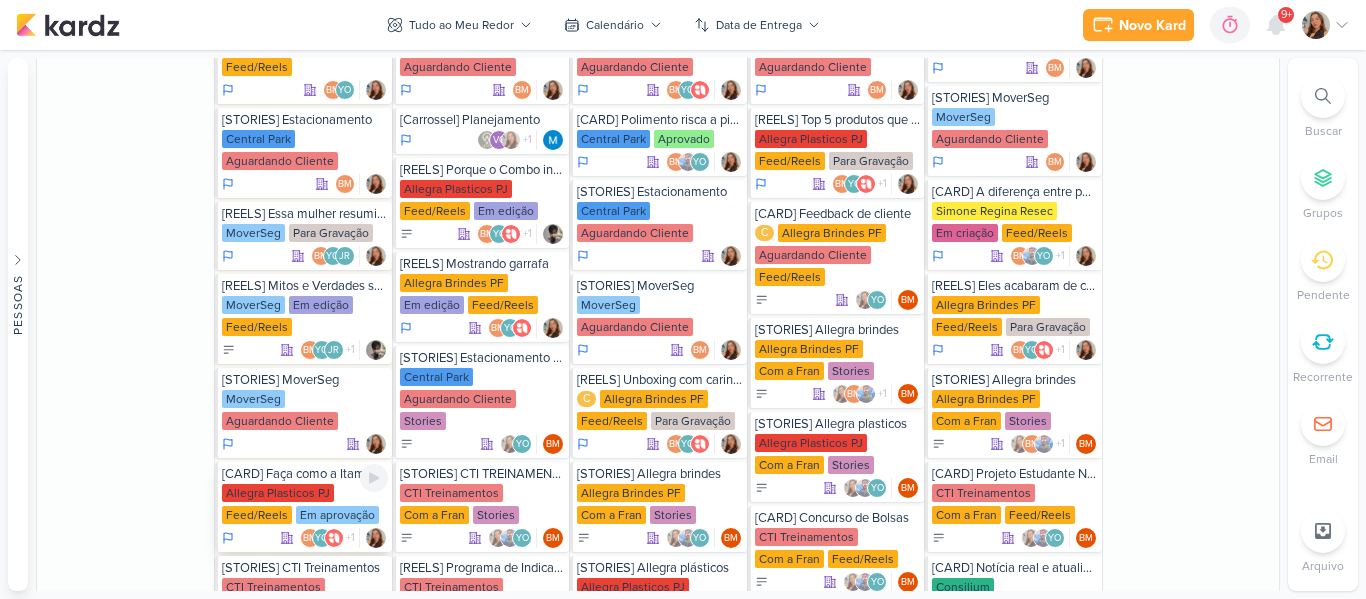 click on "Allegra Plasticos PJ" at bounding box center (278, 493) 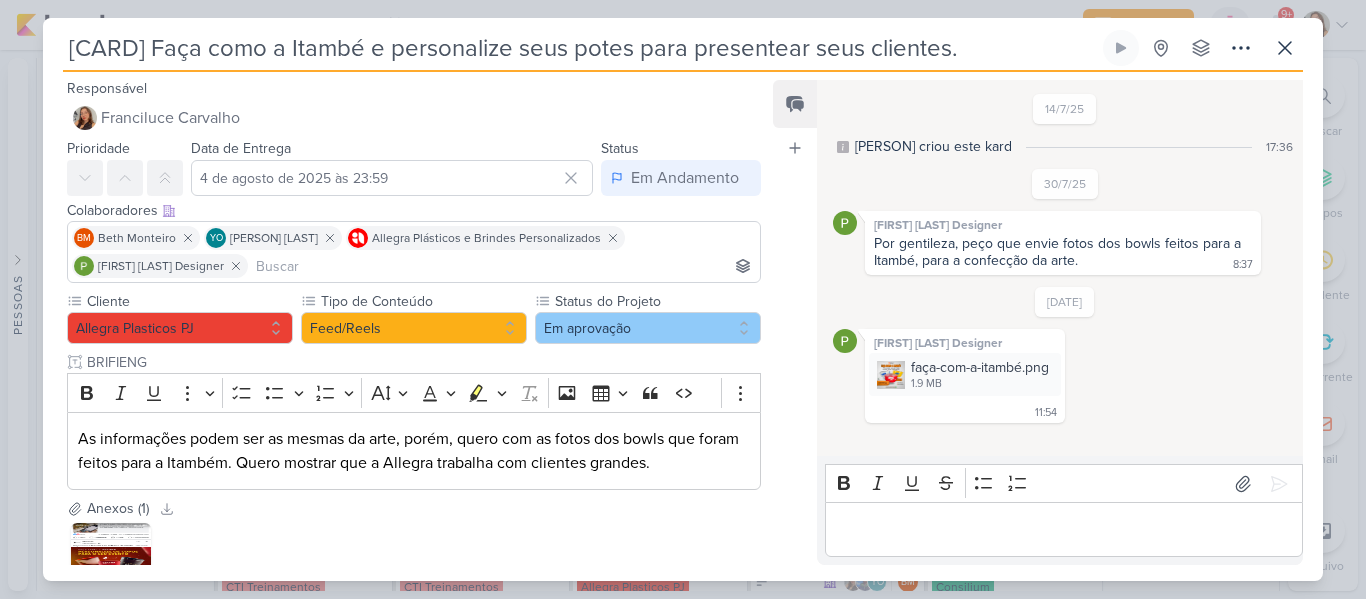 scroll, scrollTop: 153, scrollLeft: 0, axis: vertical 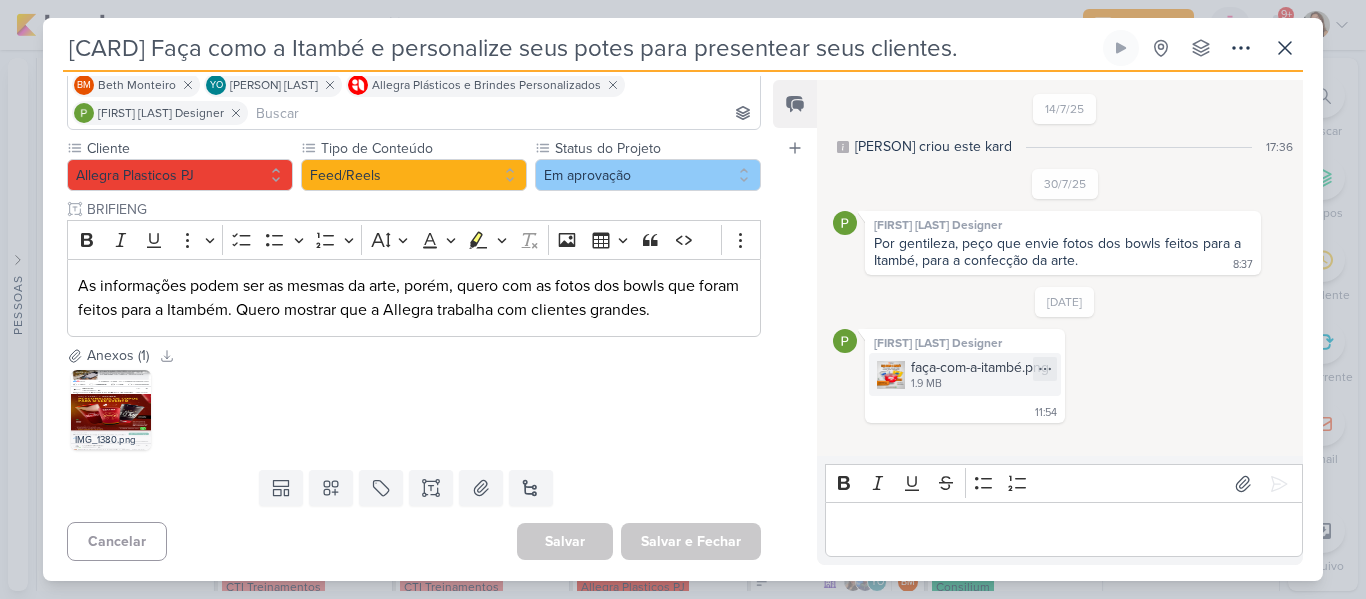 click on "1.9 MB" at bounding box center [980, 384] 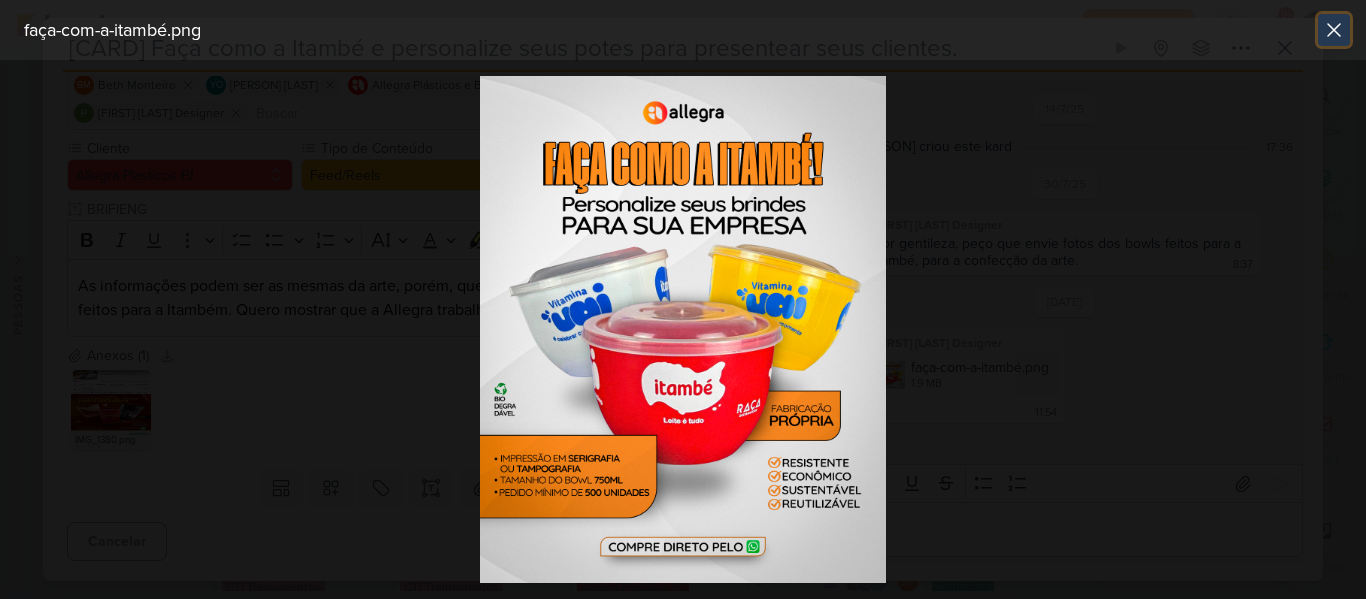 click 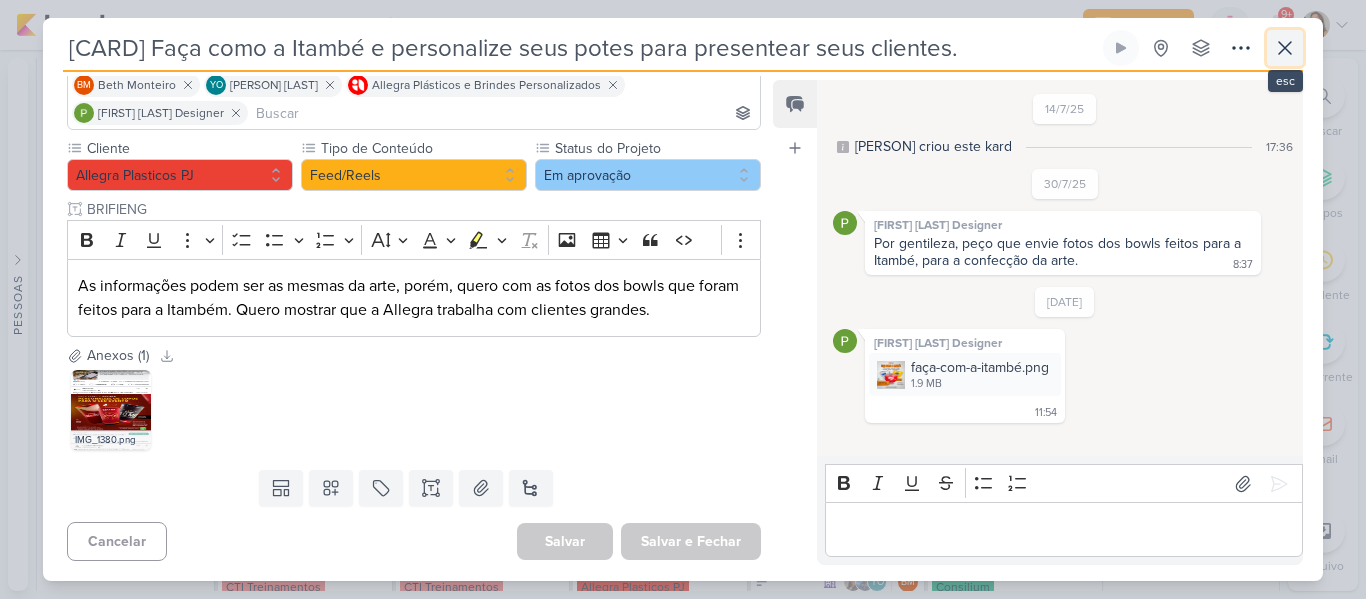 click 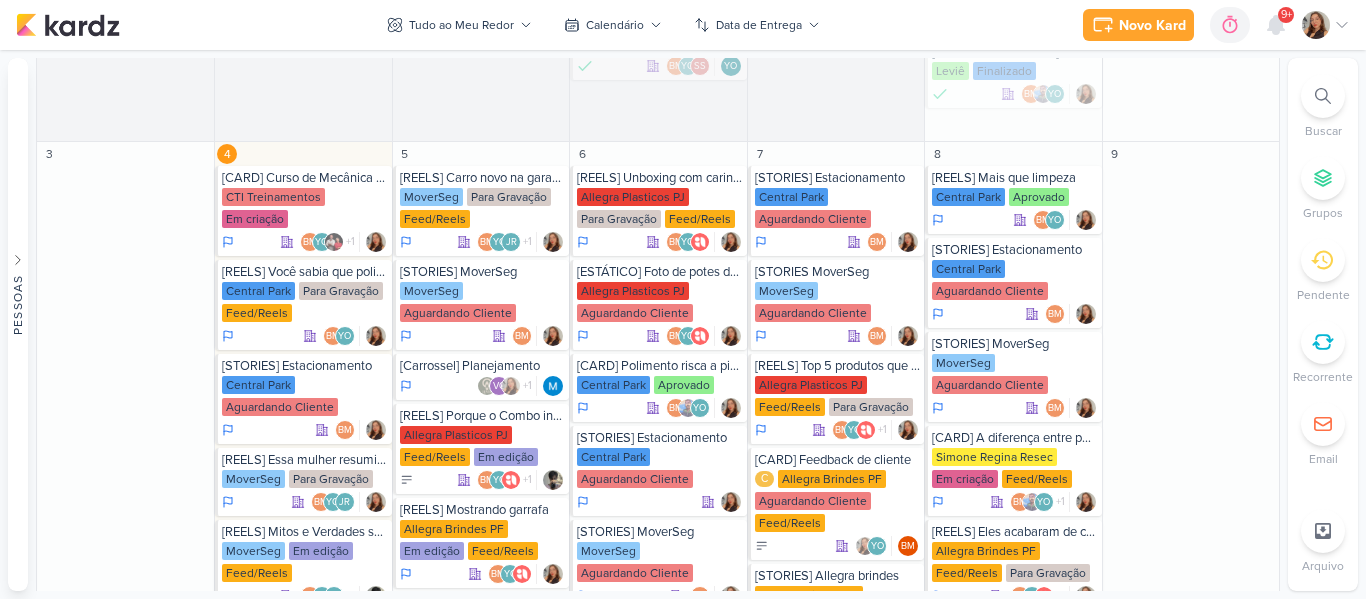 scroll, scrollTop: 1328, scrollLeft: 0, axis: vertical 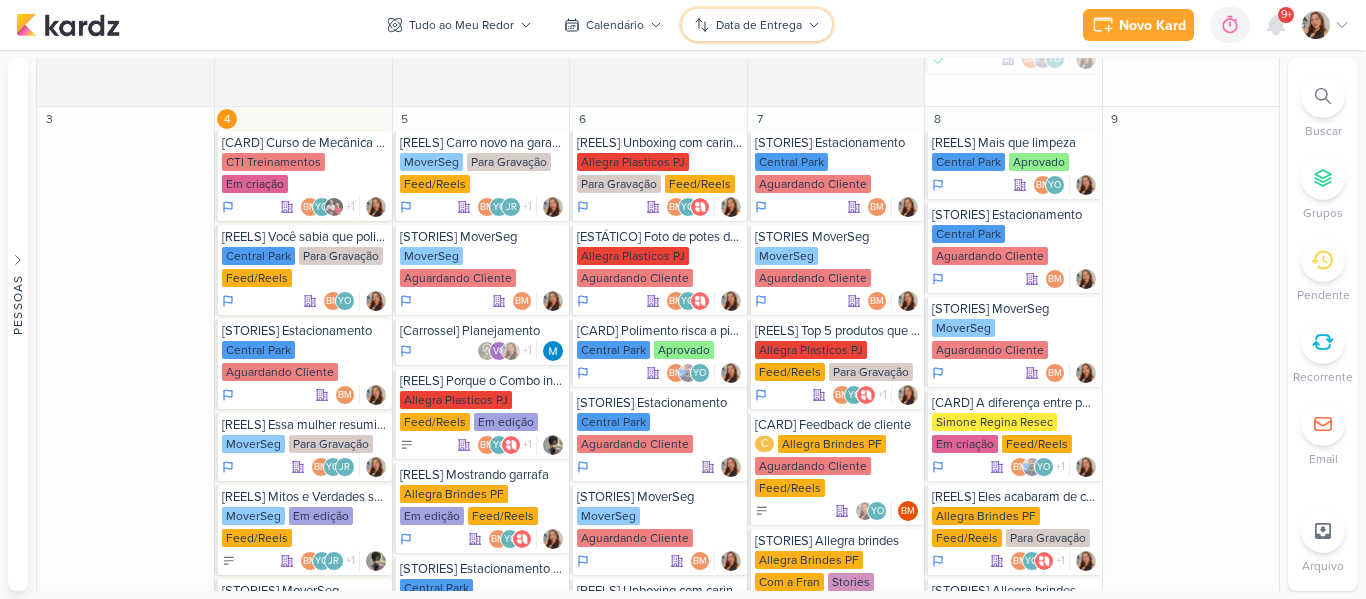 click on "Data de Entrega" at bounding box center (757, 25) 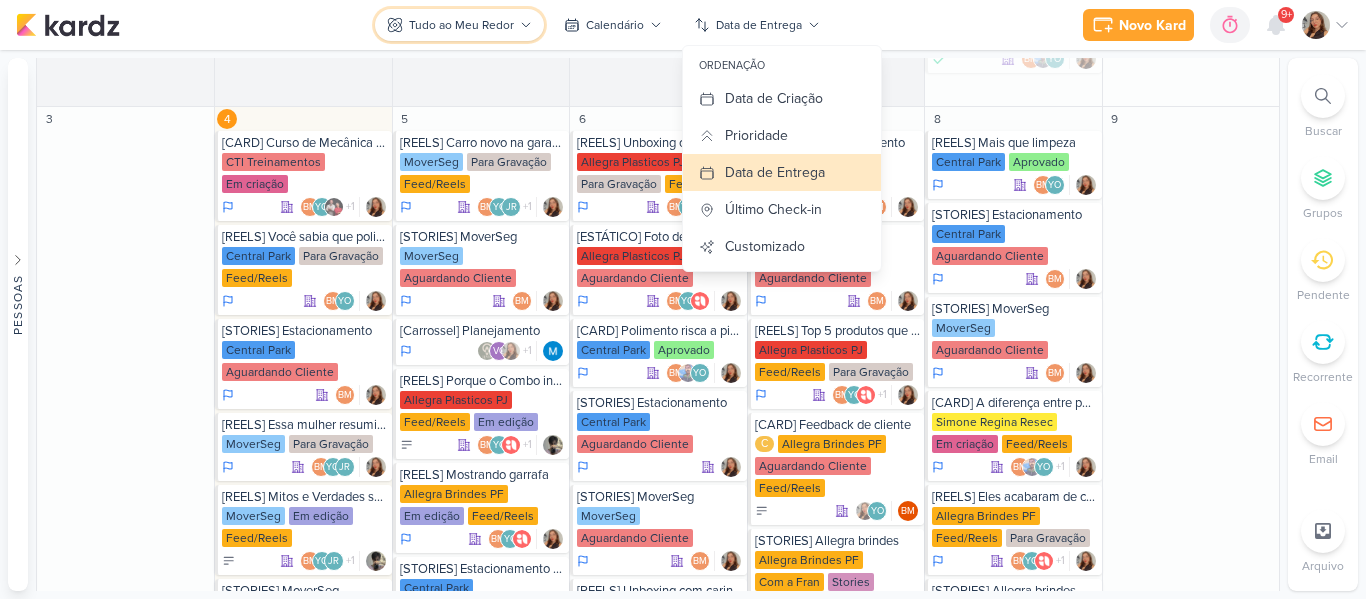 click on "Tudo ao Meu Redor" at bounding box center [459, 25] 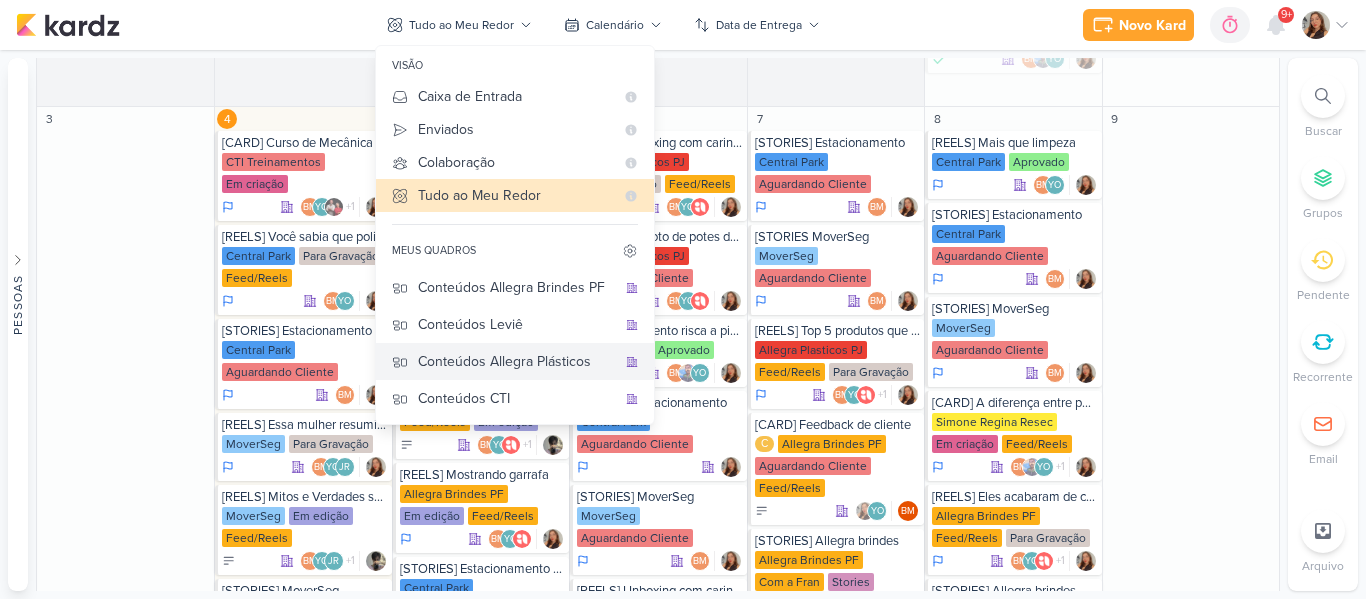 click on "Conteúdos Allegra Plásticos" at bounding box center (517, 361) 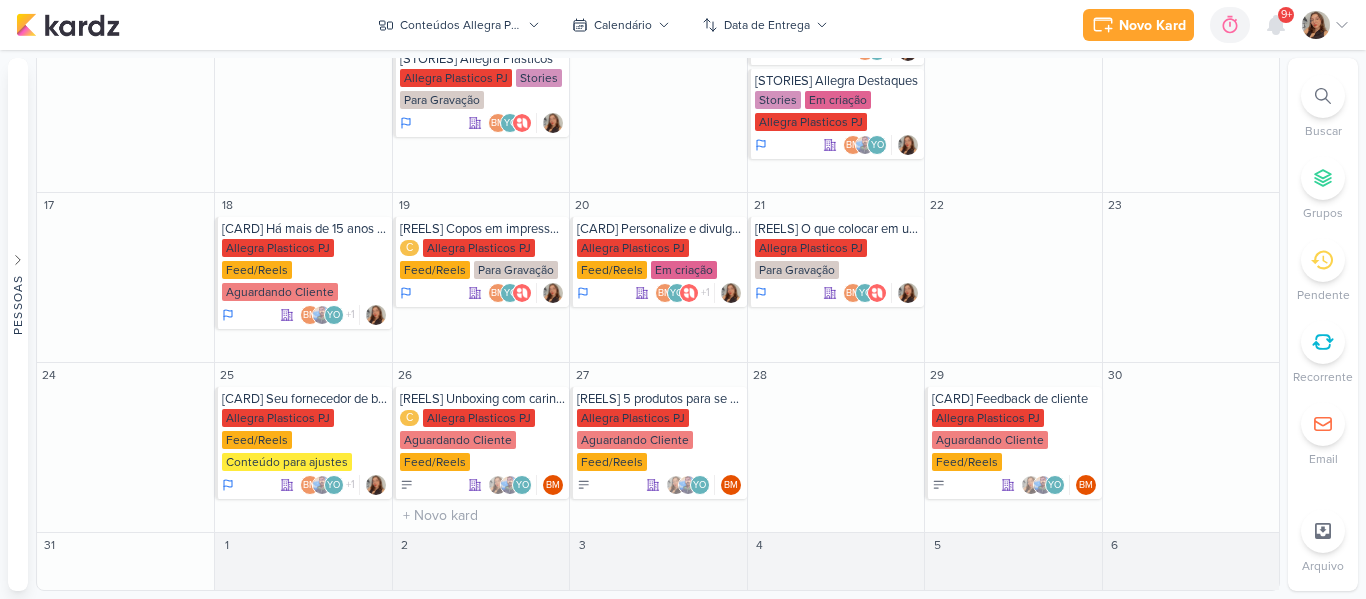 scroll, scrollTop: 752, scrollLeft: 0, axis: vertical 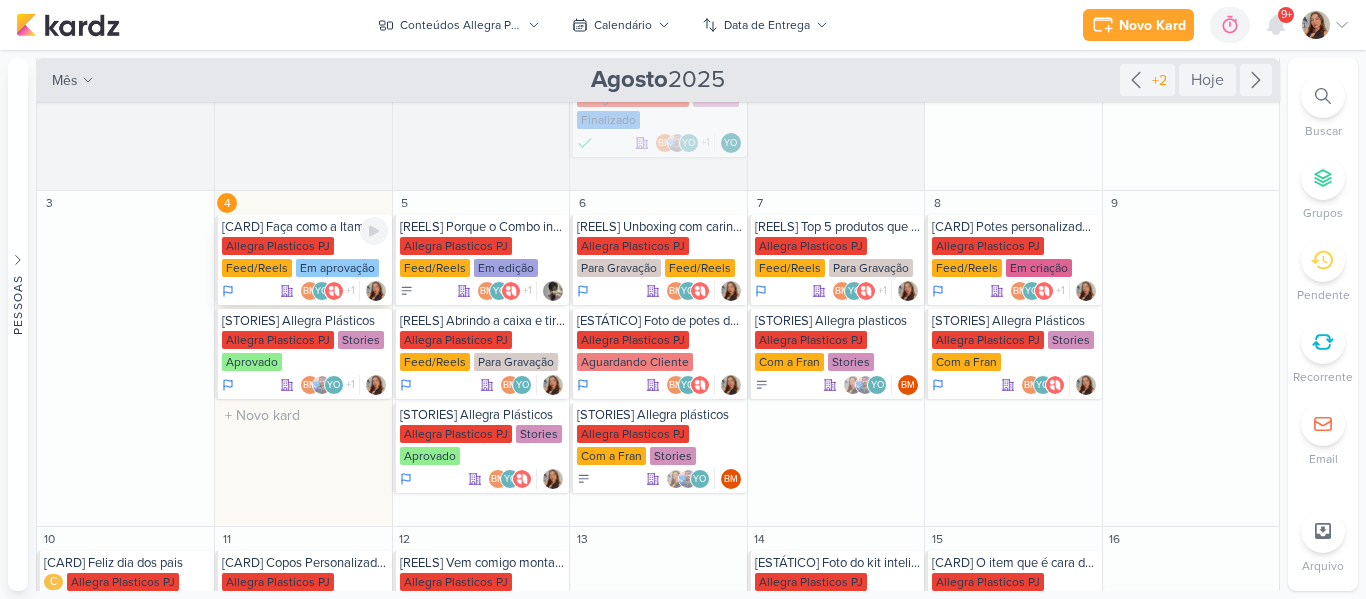 click on "Feed/Reels" at bounding box center (257, 268) 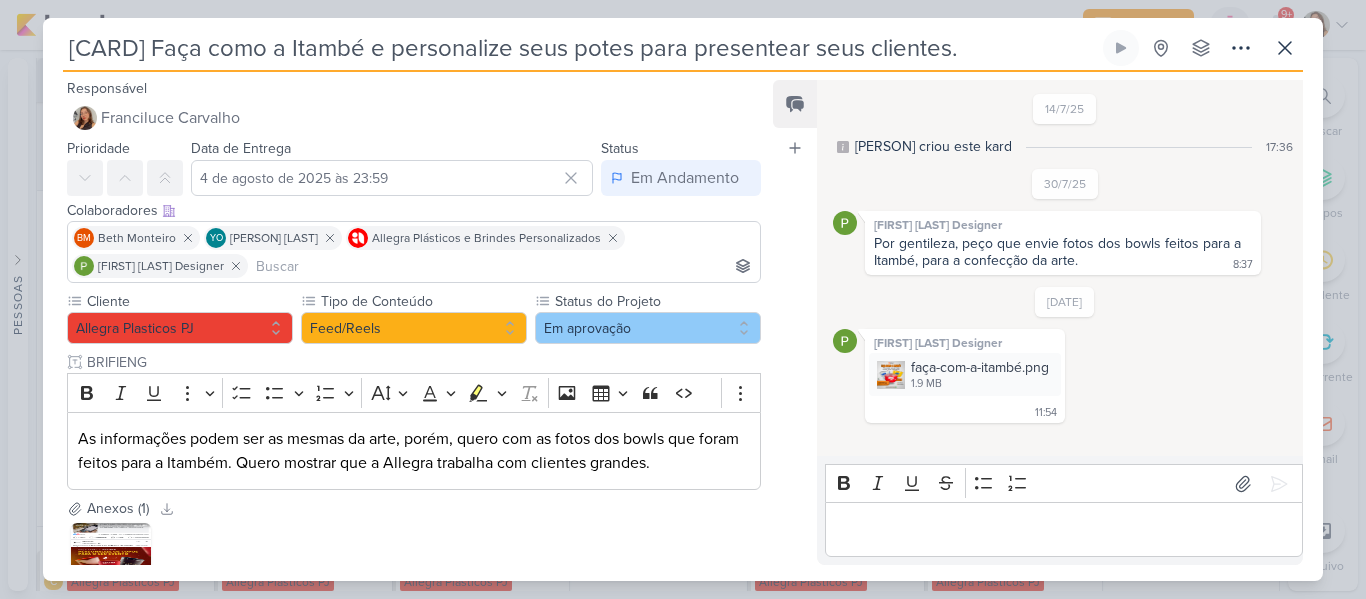 scroll, scrollTop: 153, scrollLeft: 0, axis: vertical 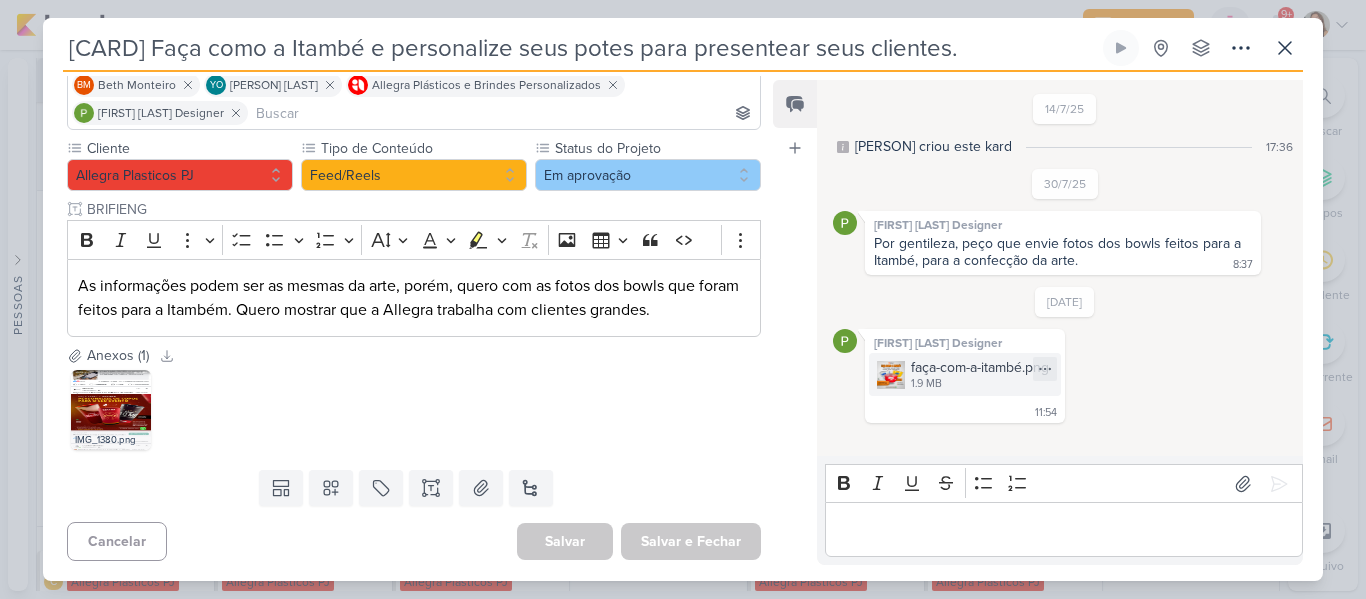 click on "faça-com-a-itambé.png
1.9 MB" at bounding box center (965, 374) 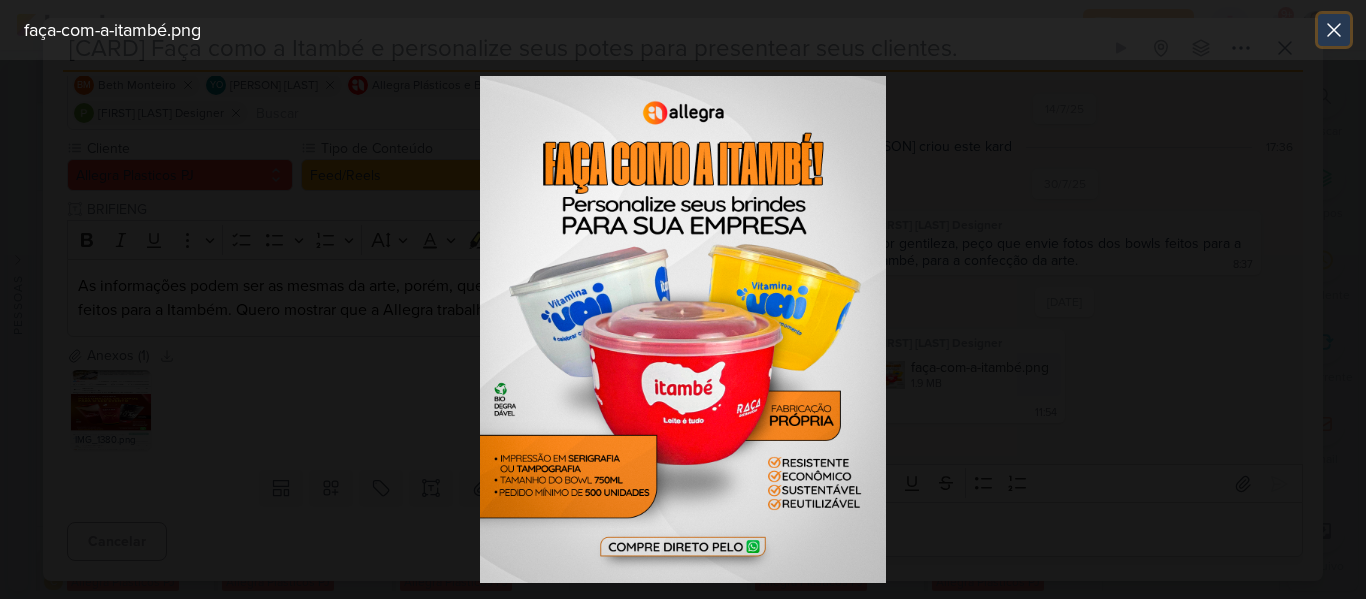 click 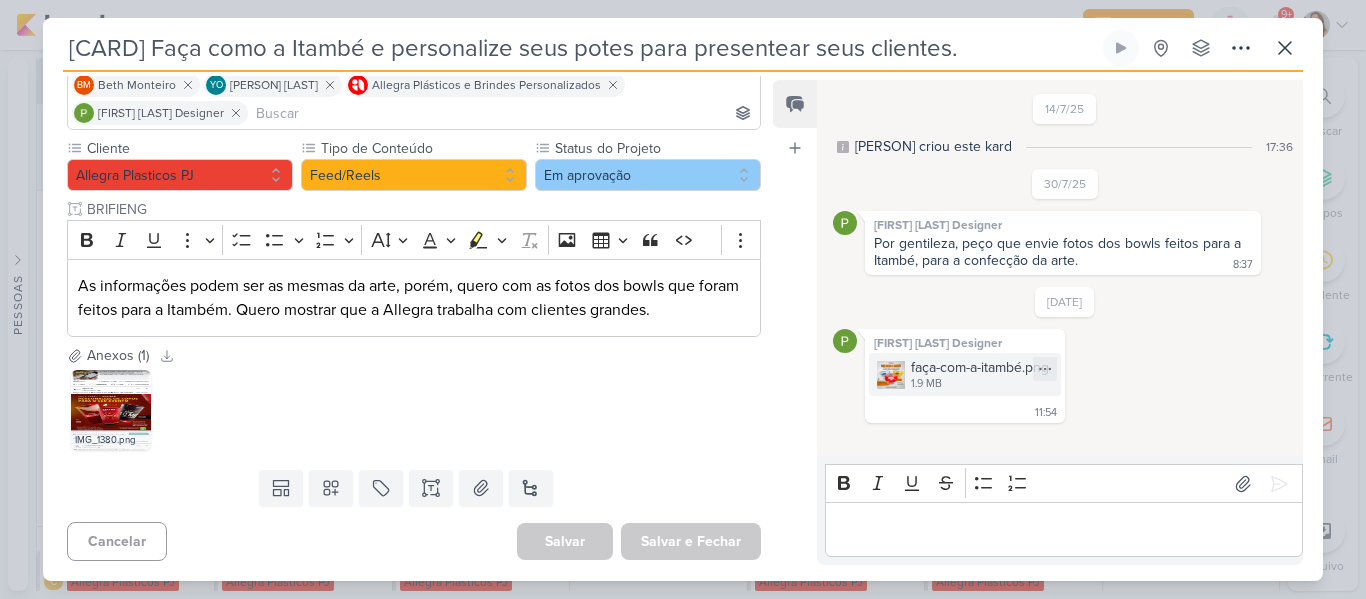 click on "faça-com-a-itambé.png
1.9 MB" at bounding box center (965, 374) 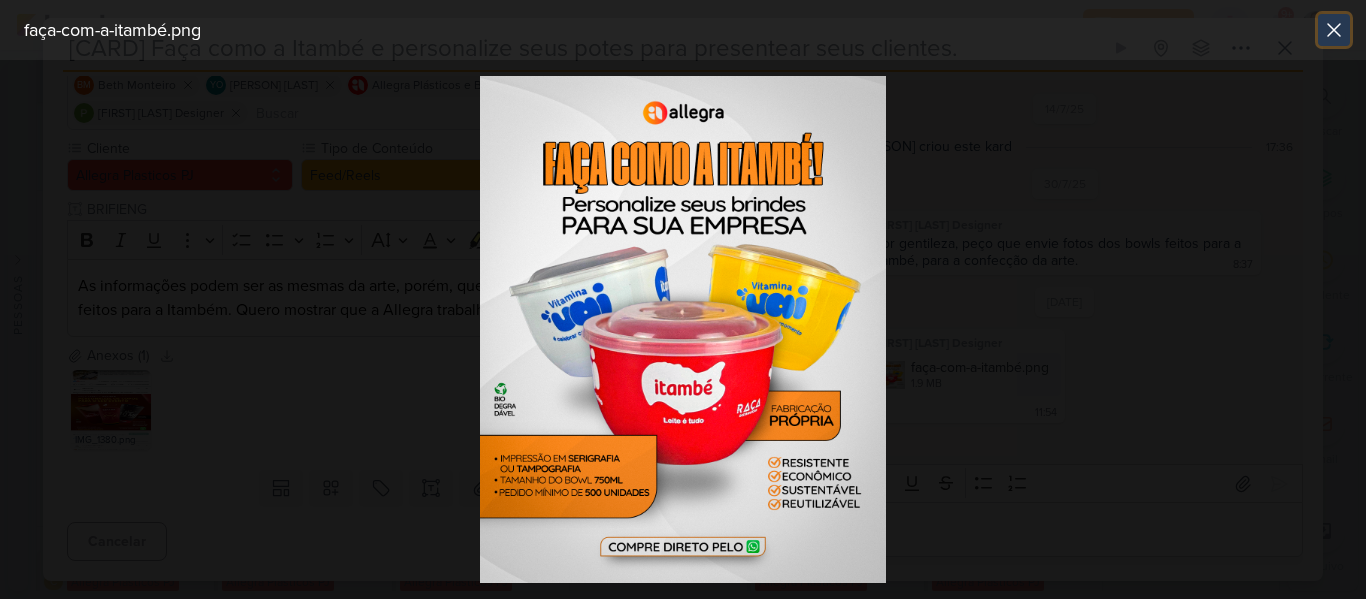 click 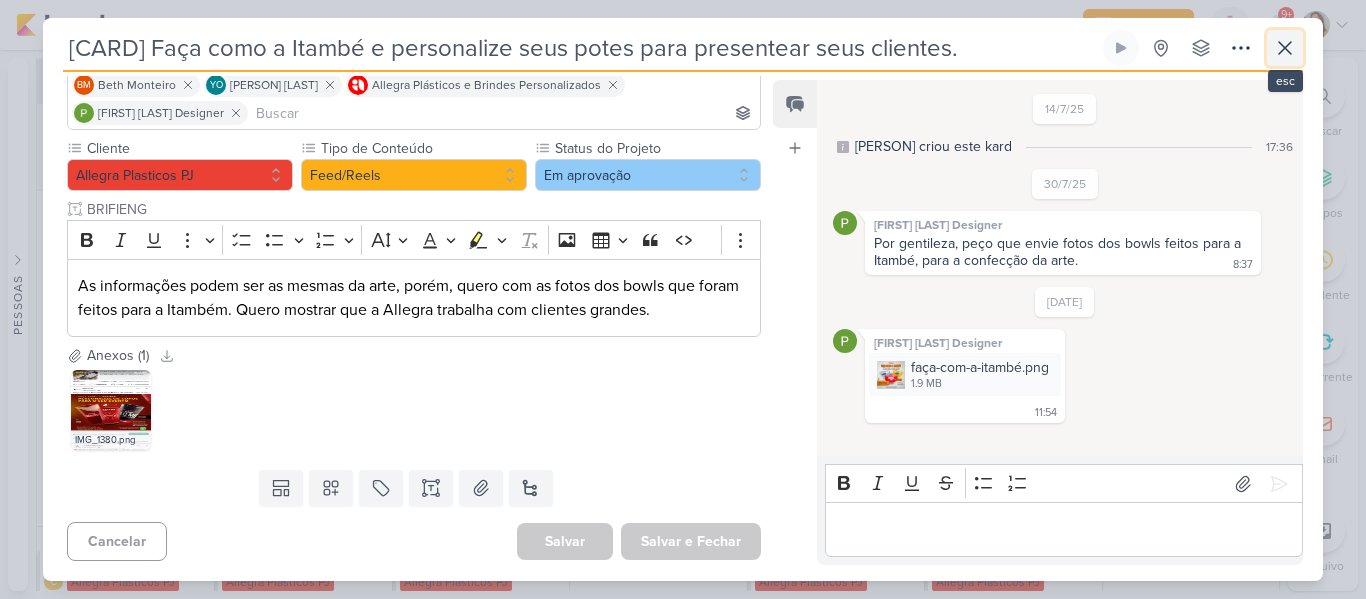 click at bounding box center [1285, 48] 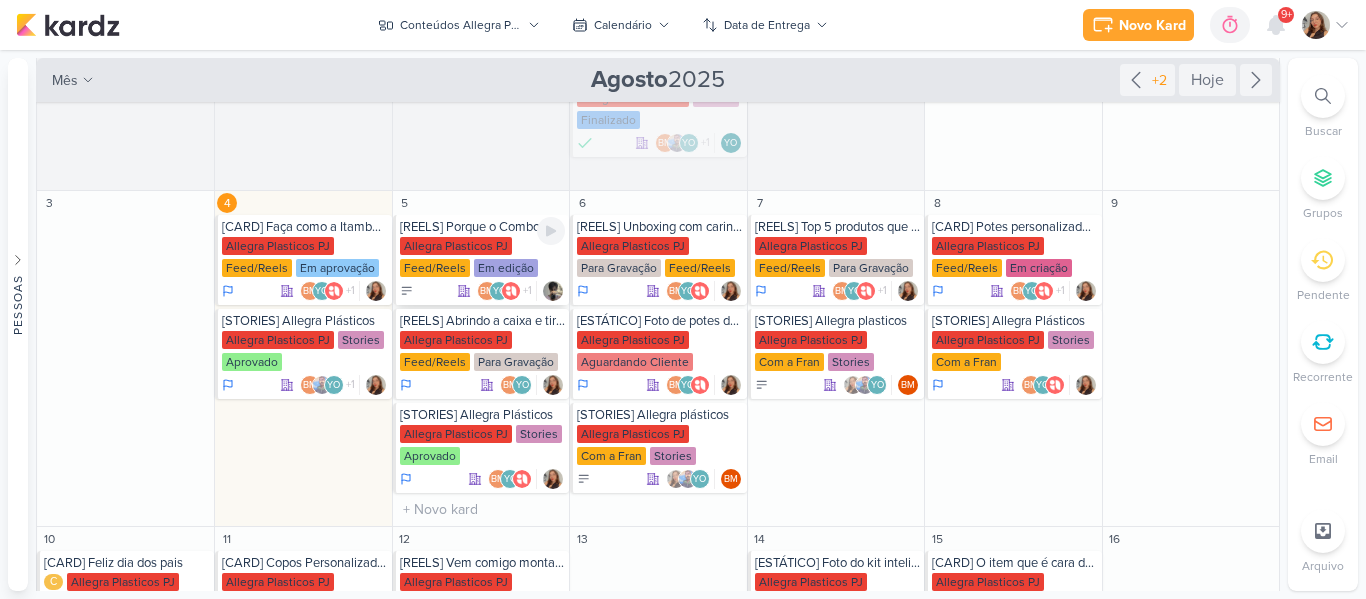 click on "Allegra Plasticos PJ
Feed/Reels
Em edição" at bounding box center [482, 258] 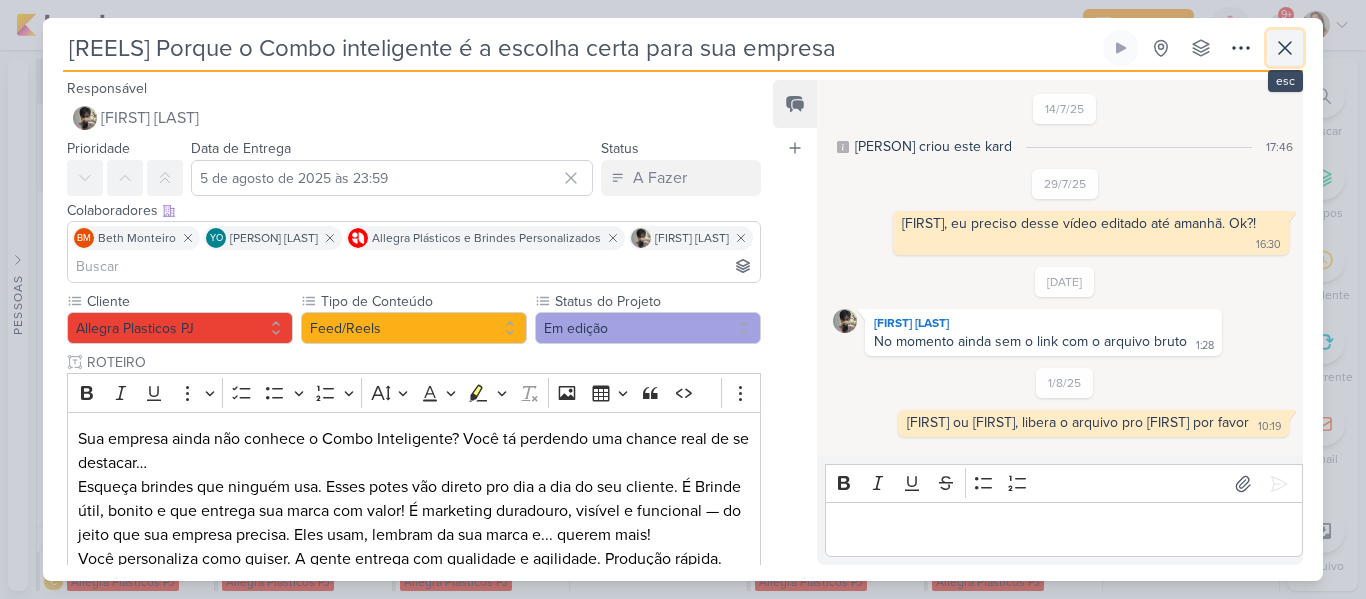 click 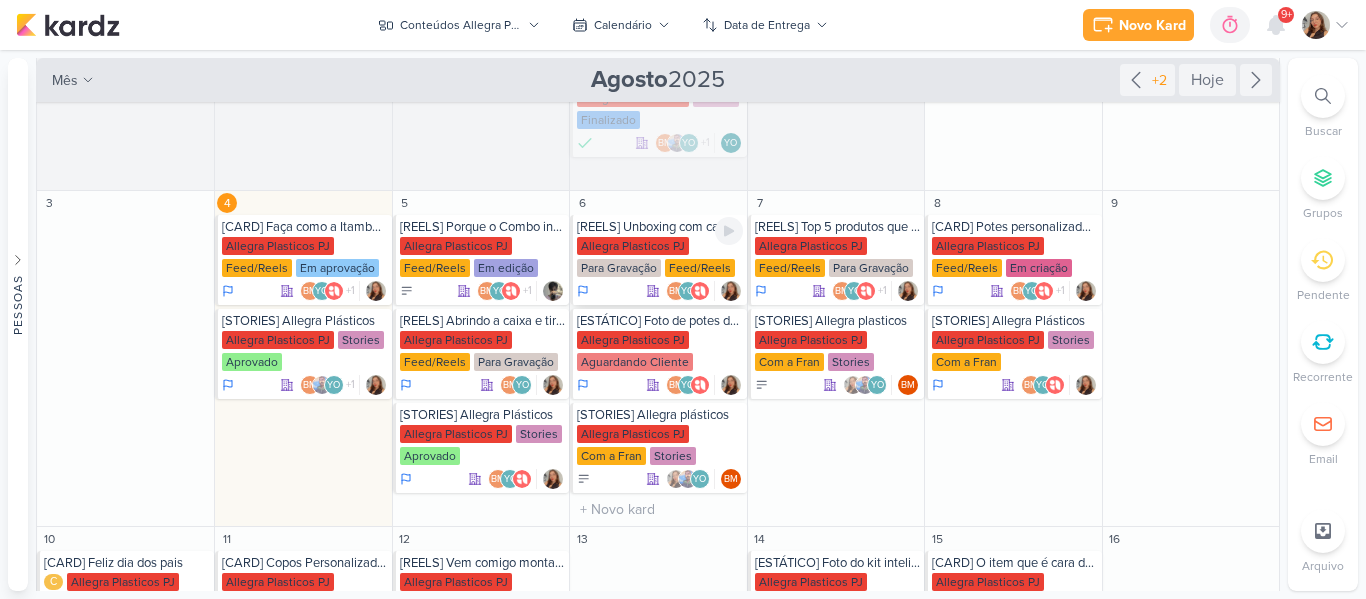 click on "Allegra Plasticos PJ" at bounding box center (633, 246) 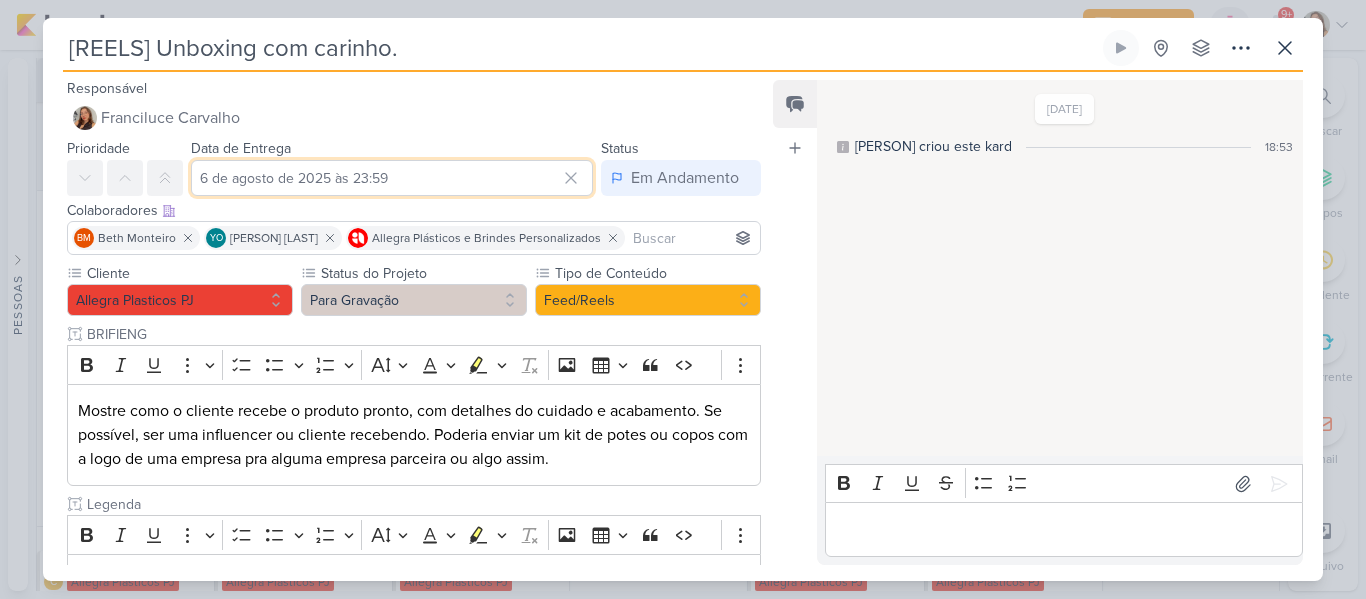 click on "6 de agosto de 2025 às 23:59" at bounding box center [392, 178] 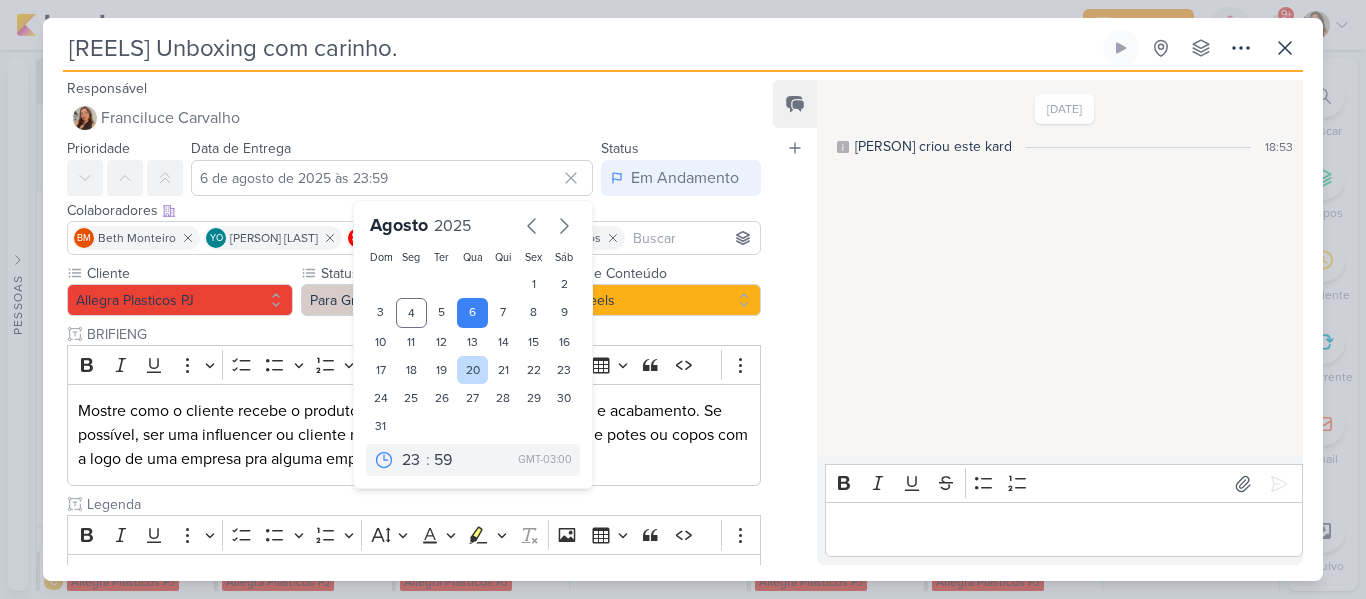 click on "20" at bounding box center [472, 370] 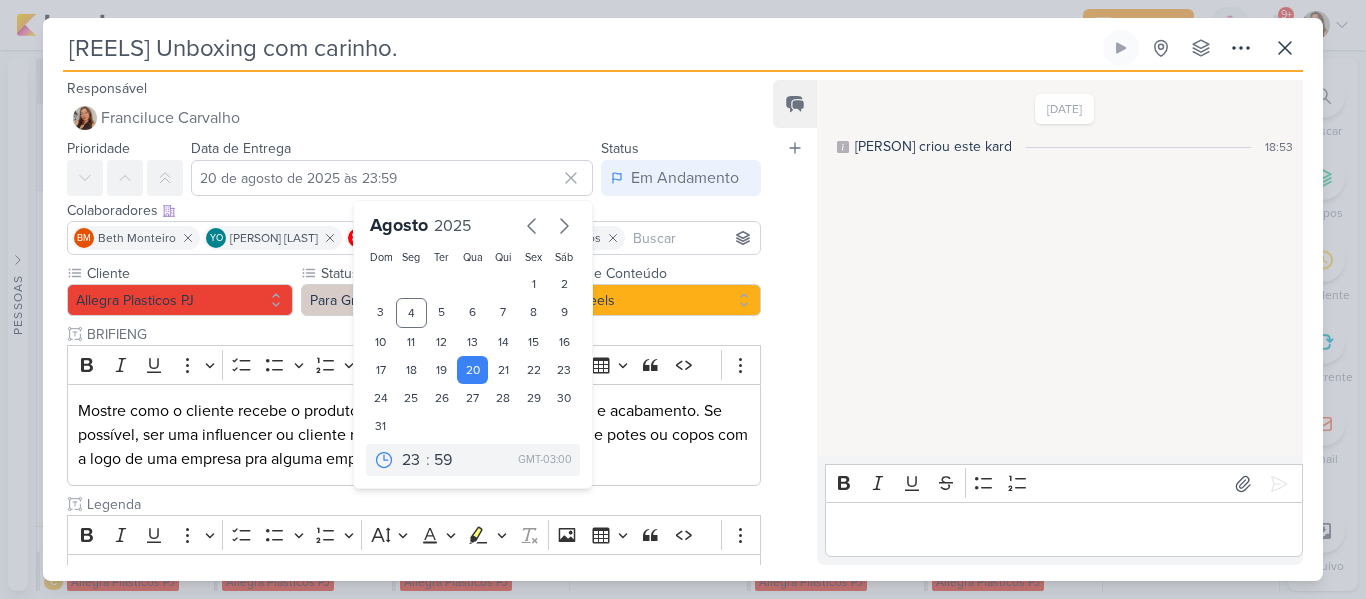 click on "Feed
Atrelar email
Solte o email para atrelar ao kard" at bounding box center [795, 322] 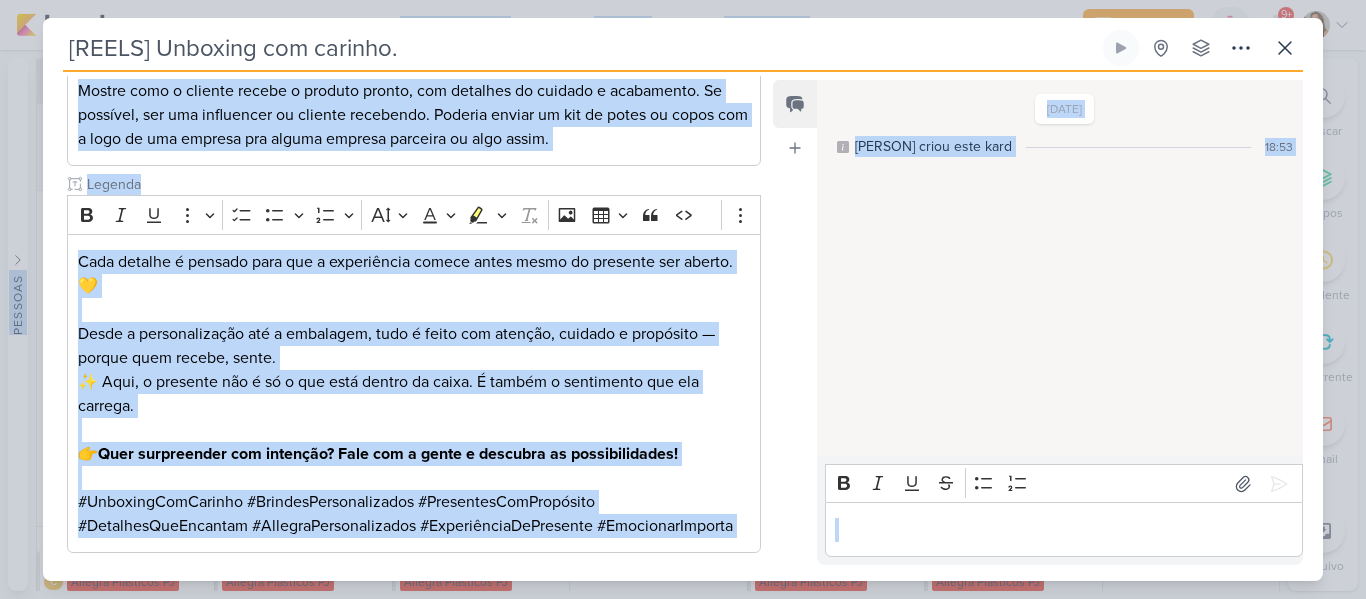 scroll, scrollTop: 419, scrollLeft: 0, axis: vertical 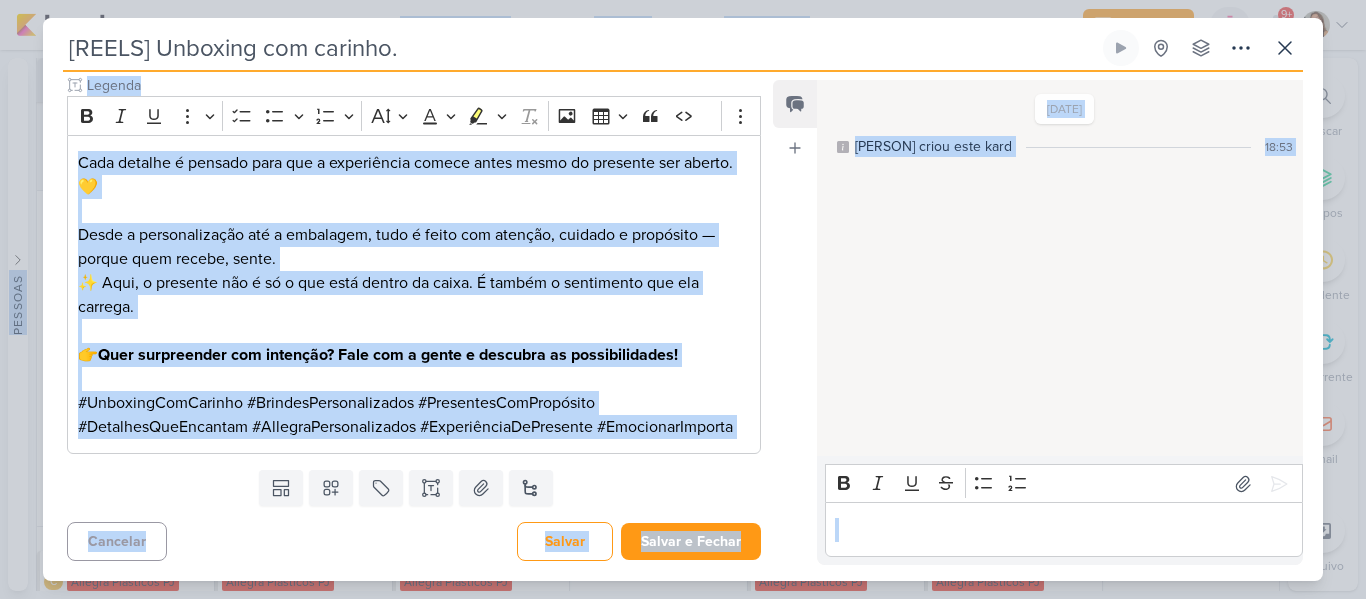 drag, startPoint x: 759, startPoint y: 328, endPoint x: 743, endPoint y: 631, distance: 303.42215 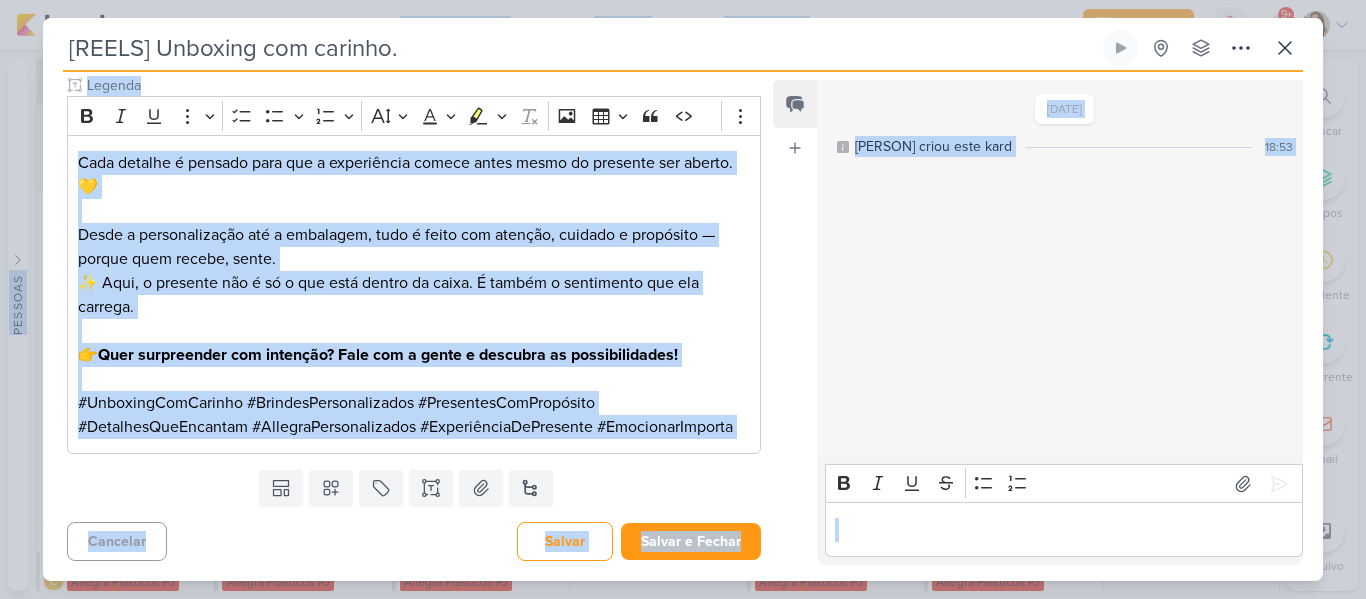 click on "OBS Reuni
Novo Kard
Ctrl + k
0h0m
Sessão desligada...
Hoje
0h0m
Semana
0h0m
Mês
0h0m" at bounding box center [683, 299] 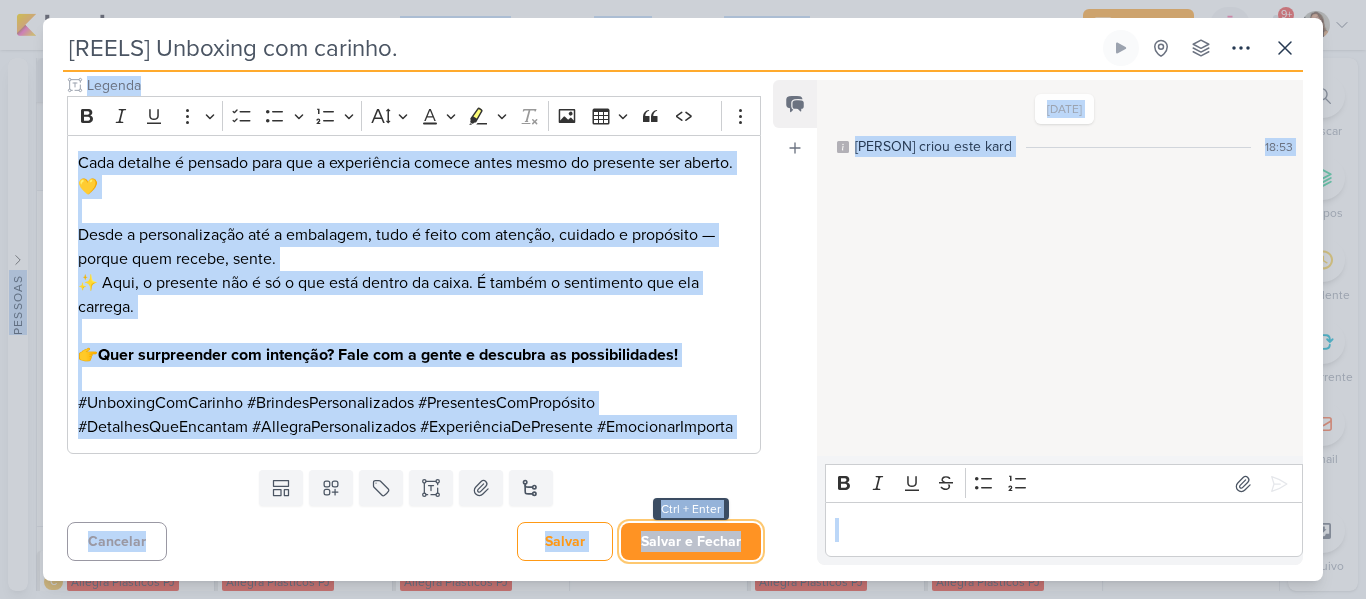 click on "Salvar e Fechar" at bounding box center (691, 541) 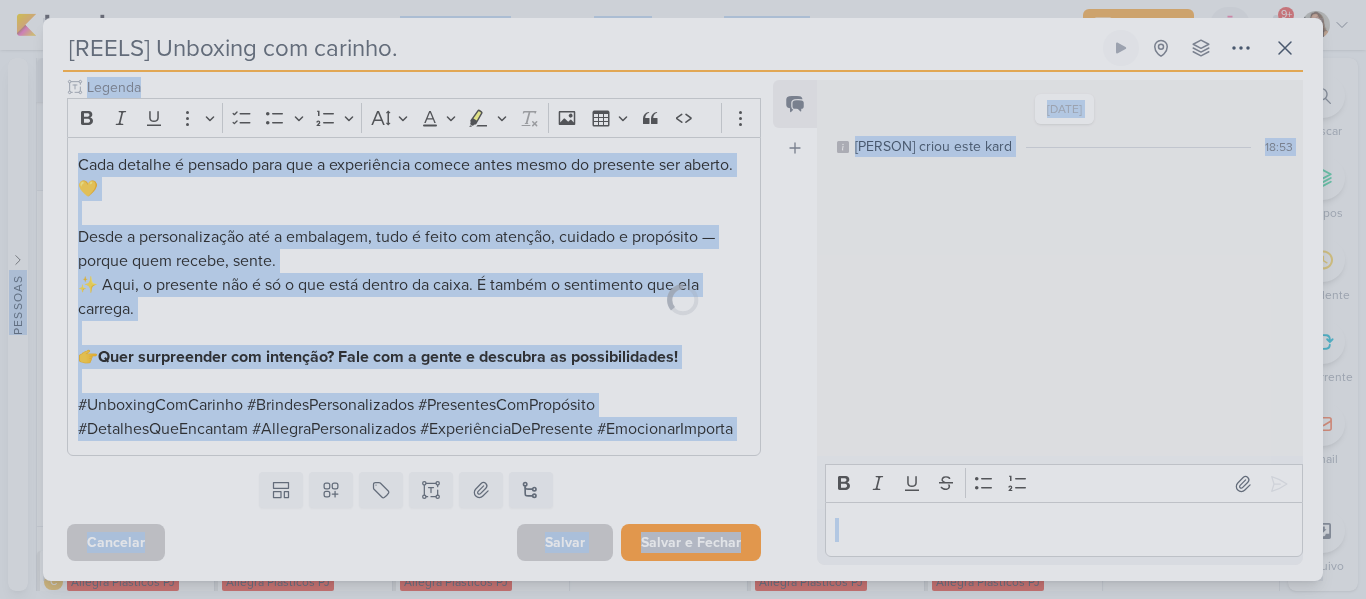 scroll, scrollTop: 417, scrollLeft: 0, axis: vertical 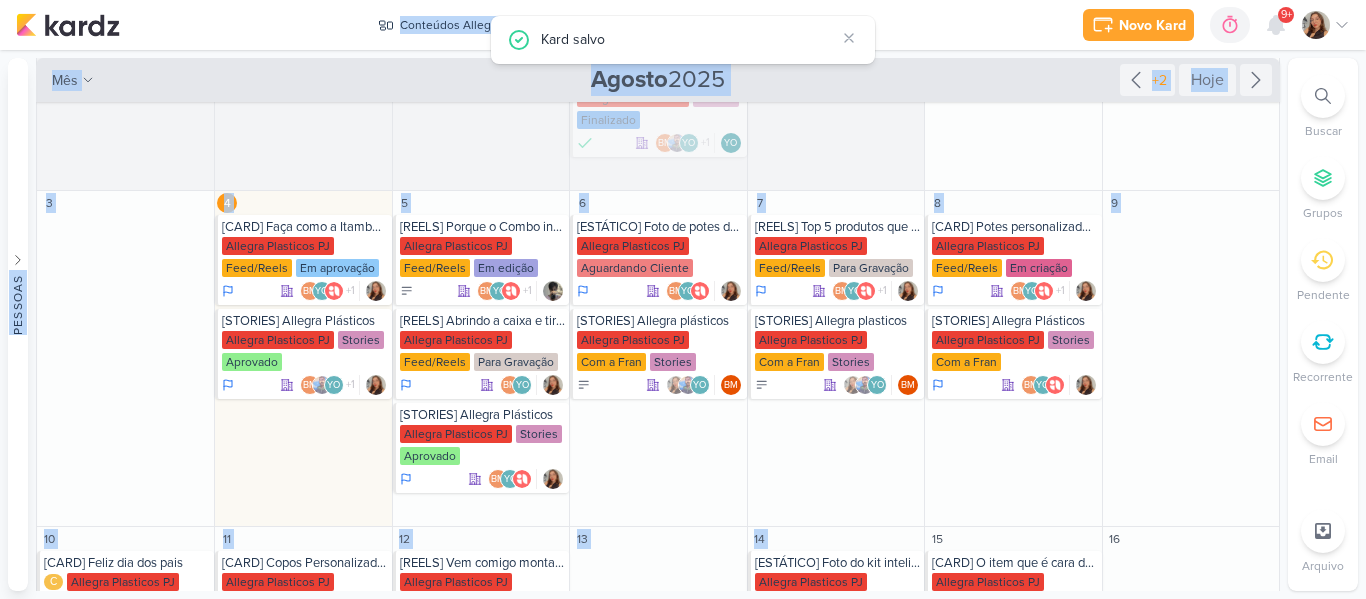 click on "Conteúdos Allegra Plásticos visão Caixa de Entrada A caixa de entrada mostra todos os kardz que você é o responsável Enviados A visão de enviados contém os kardz que você criou e designou à outra pessoa Colaboração" at bounding box center (603, 25) 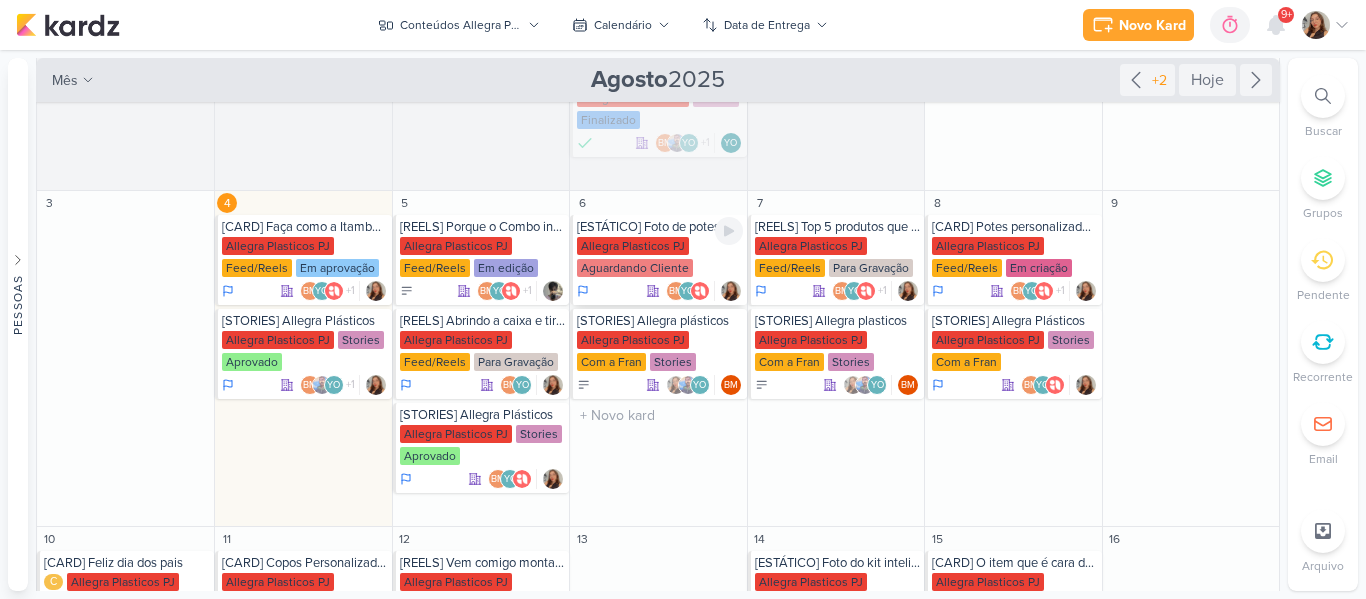 click on "Allegra Plasticos PJ" at bounding box center [633, 246] 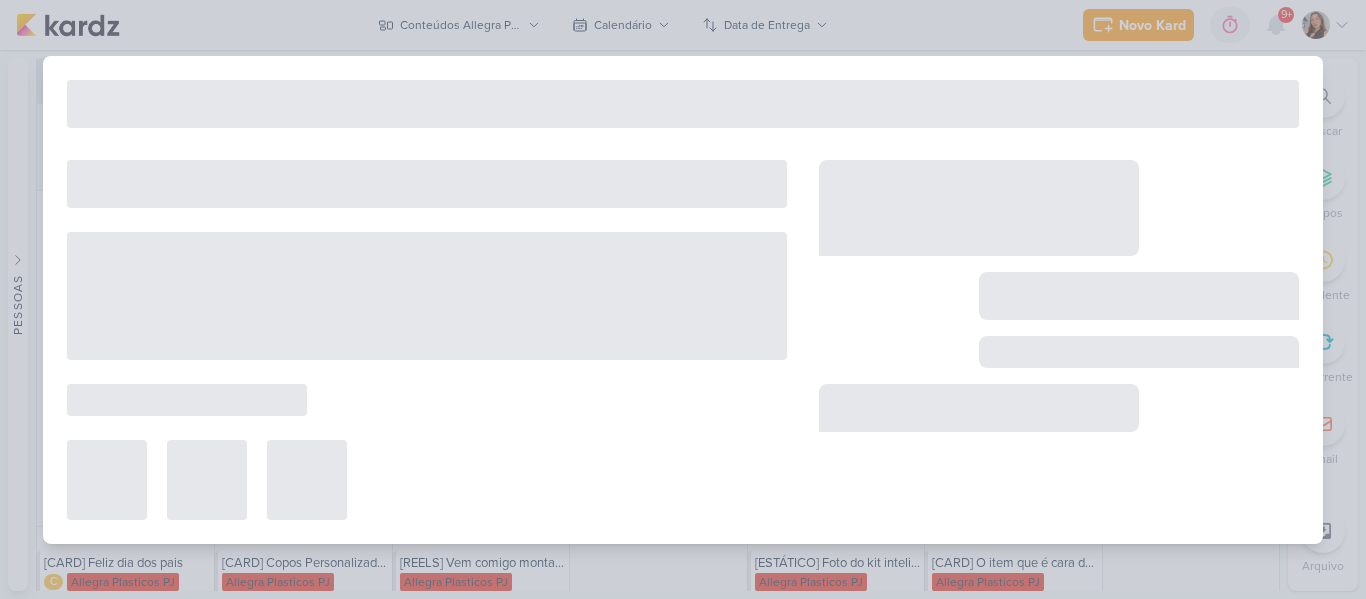type on "[ESTÁTICO] Foto de potes do Itambé" 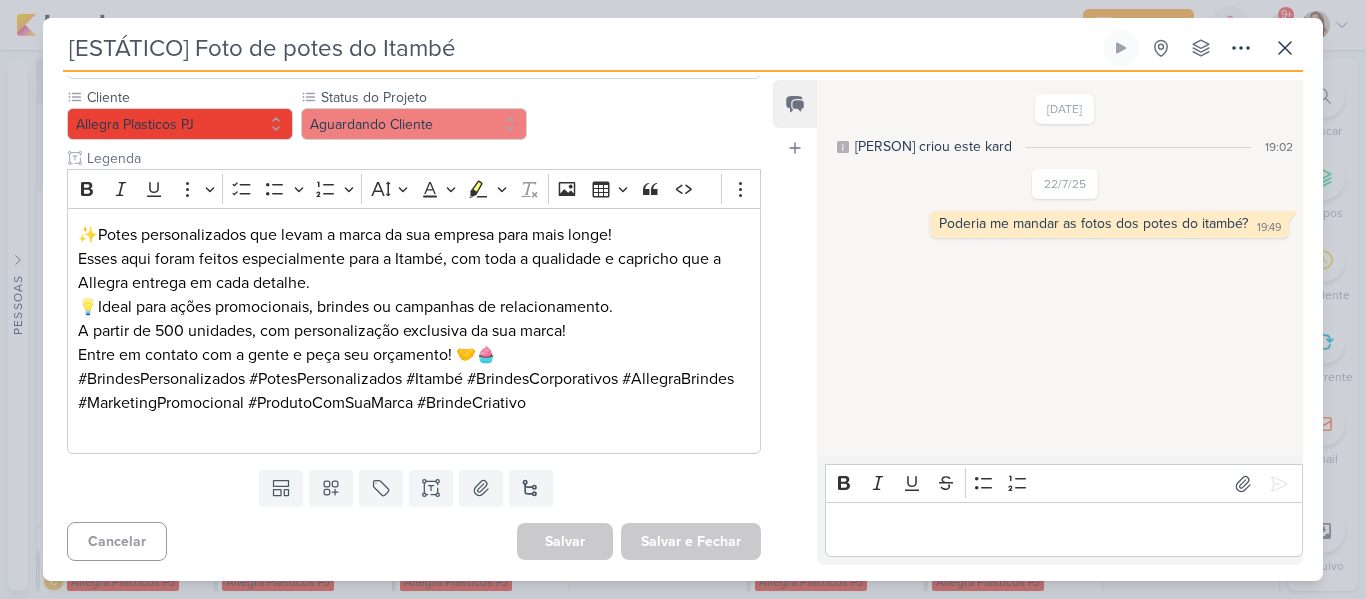 scroll, scrollTop: 0, scrollLeft: 0, axis: both 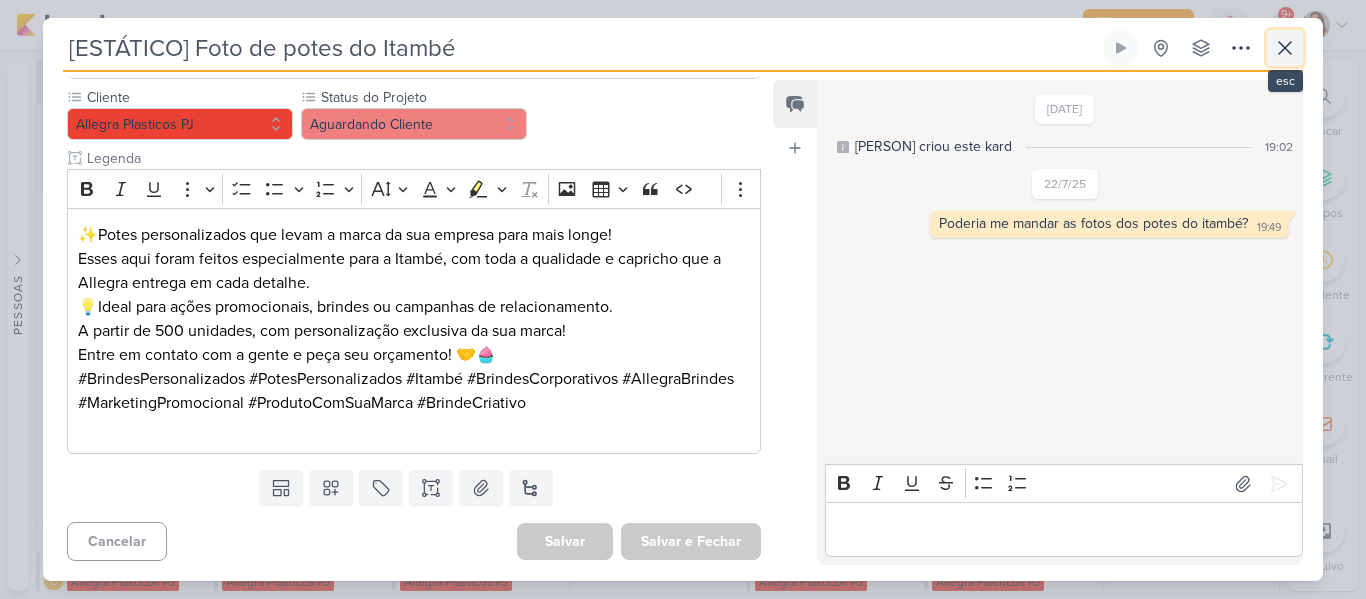click at bounding box center [1285, 48] 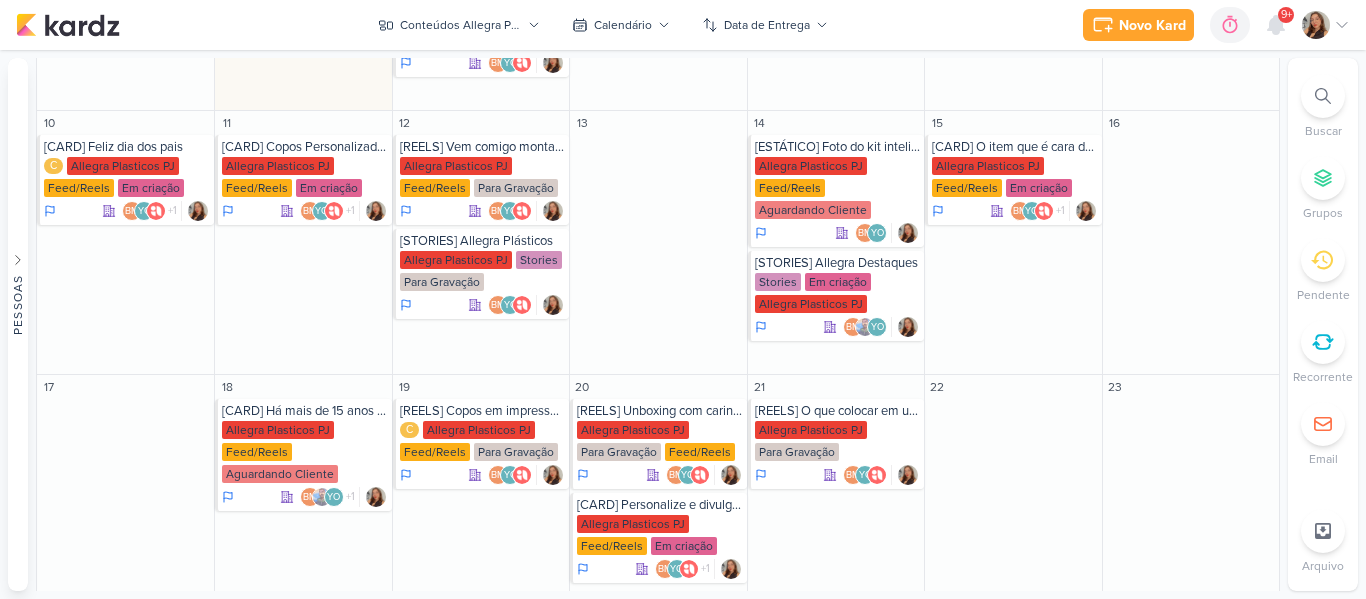 scroll, scrollTop: 641, scrollLeft: 0, axis: vertical 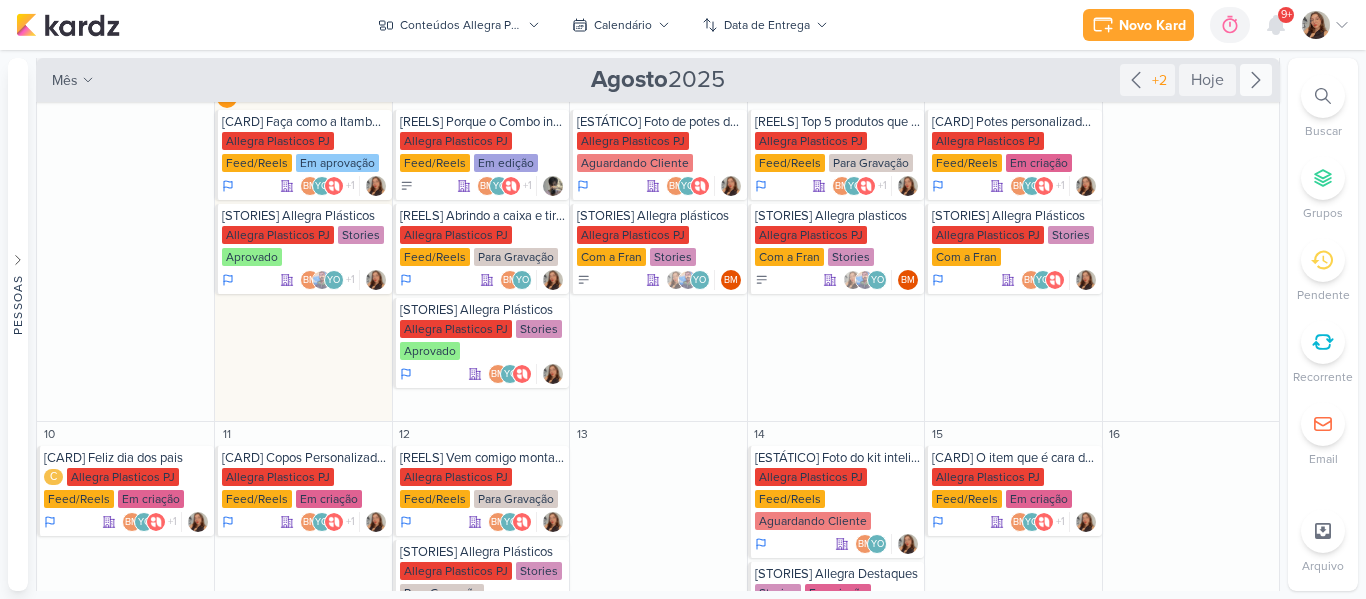 click 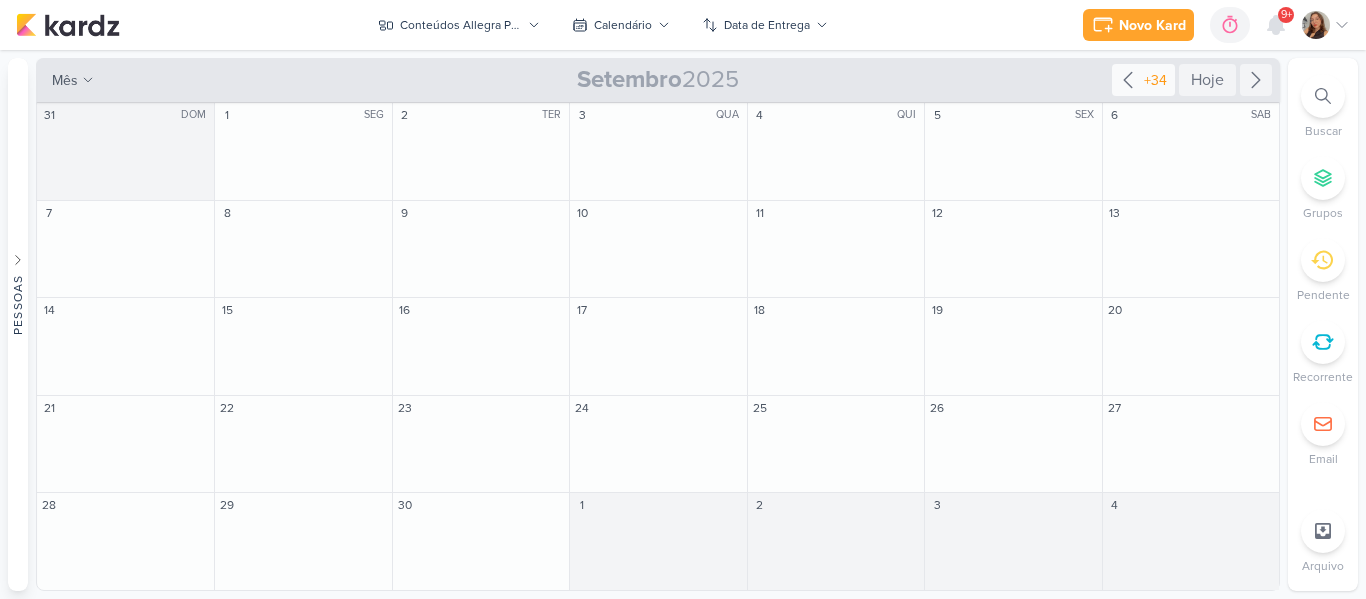 click 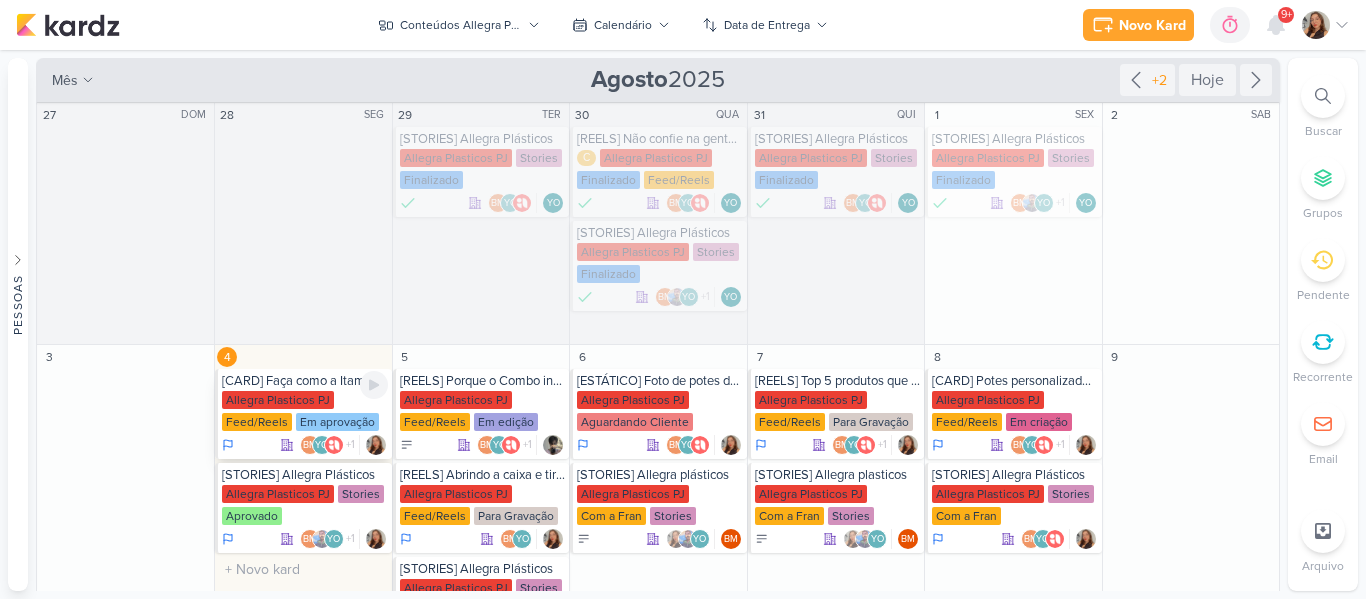 click on "[CARD] Faça como a Itambé e personalize seus potes para presentear seus clientes. Allegra Plasticos PJ Feed/Reels Em aprovação BM +1" at bounding box center (303, 414) 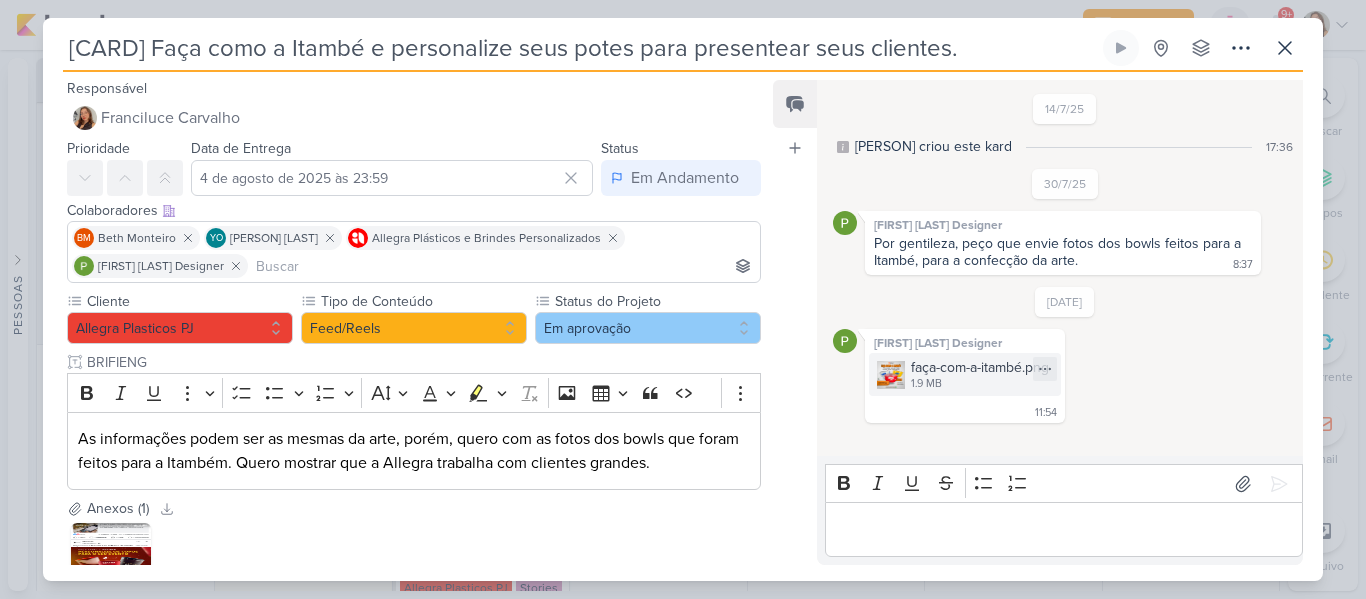 click on "faça-com-a-itambé.png
1.9 MB" at bounding box center (965, 374) 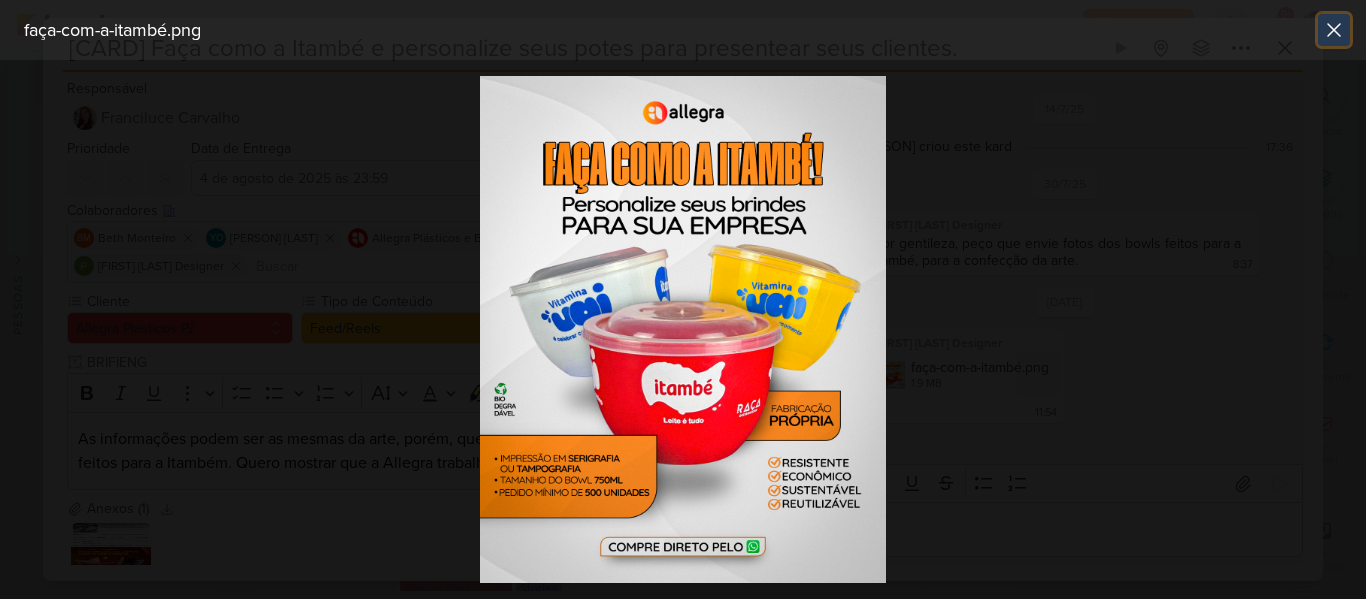 click at bounding box center [1334, 30] 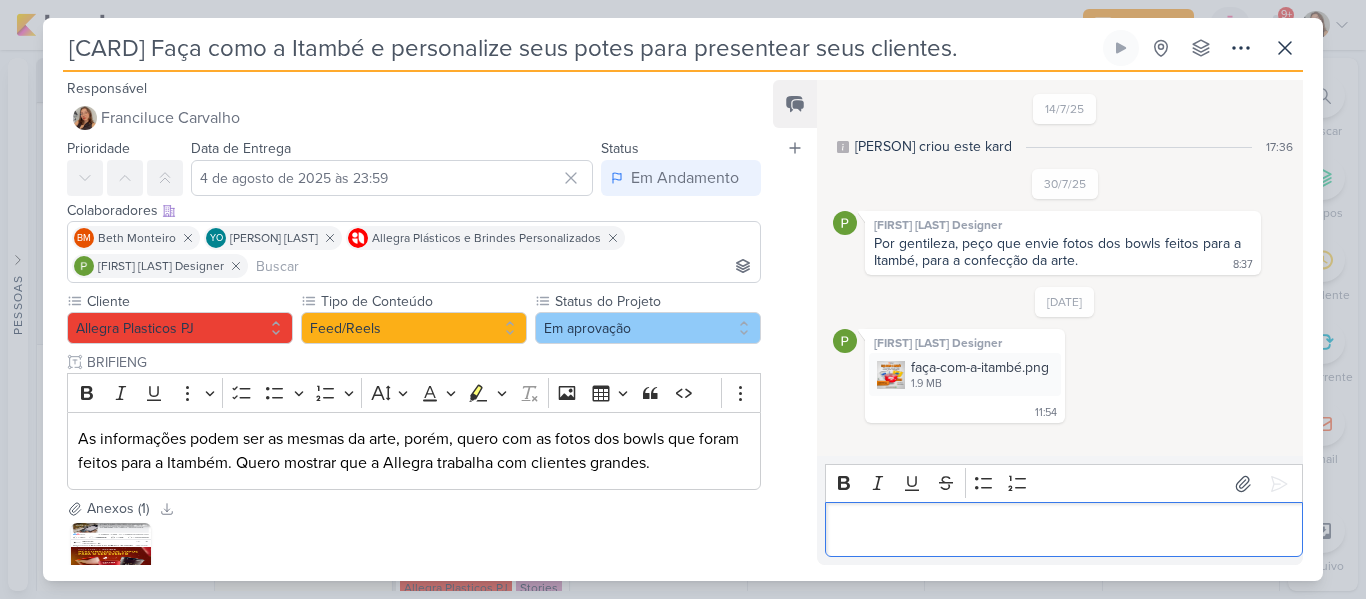 click at bounding box center [1063, 530] 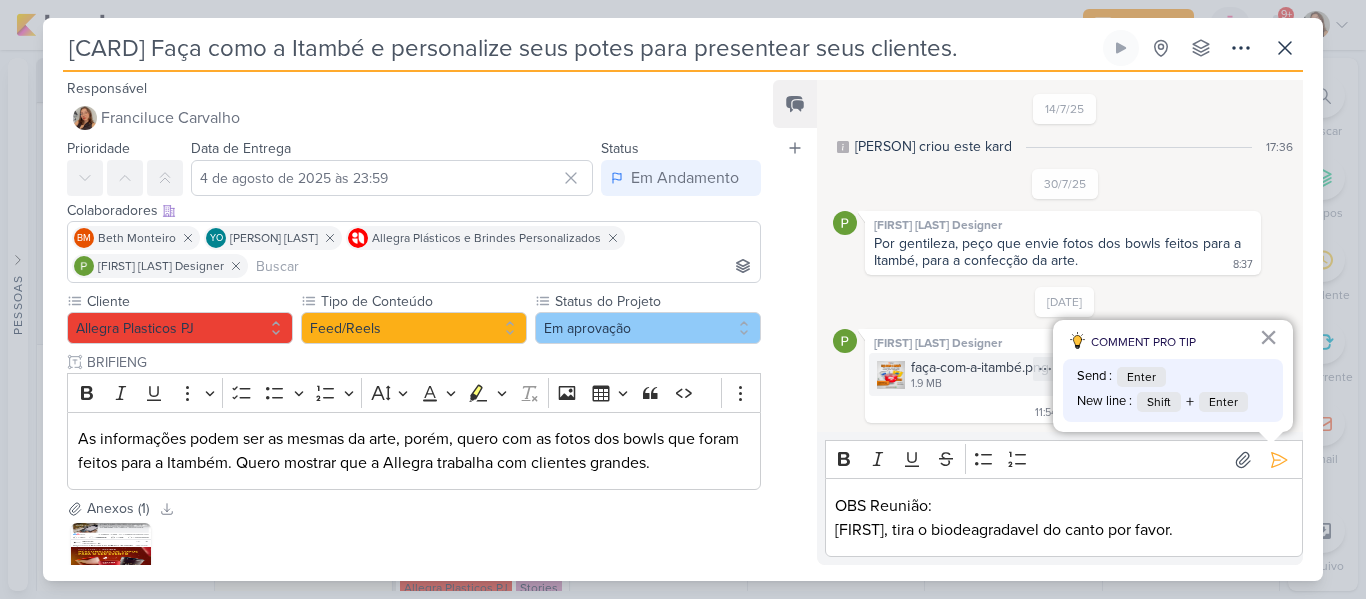 click at bounding box center [891, 375] 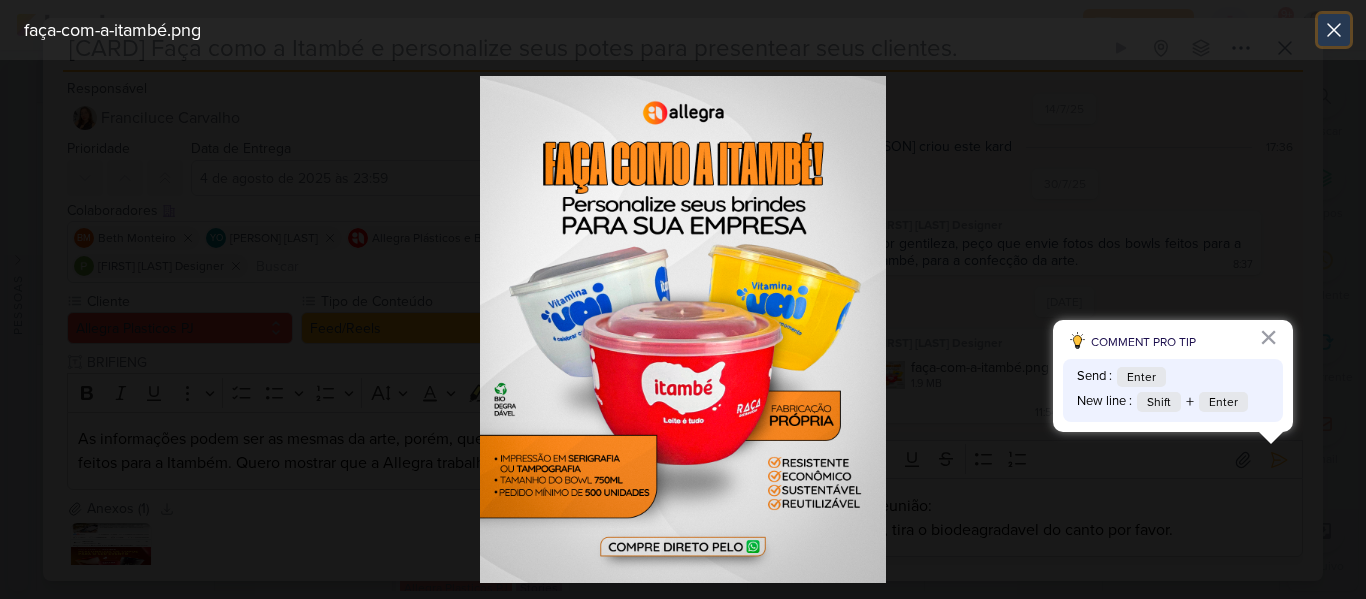 click 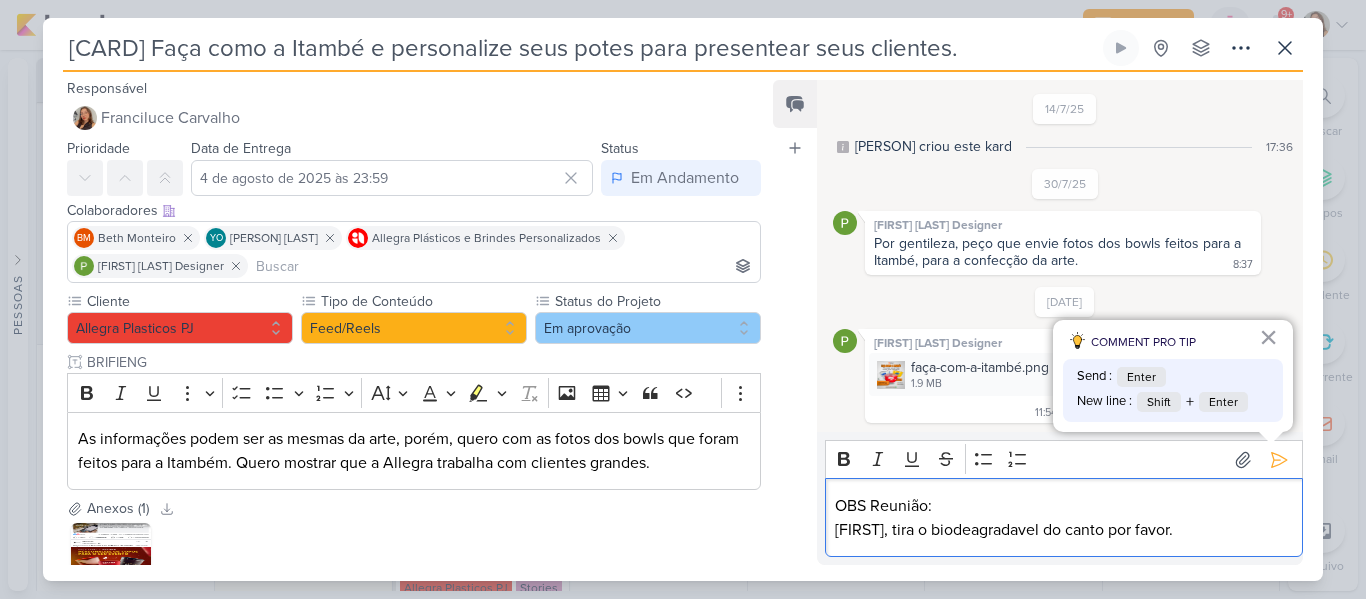 click on "[FIRST], tira o biodeagradavel do canto por favor." at bounding box center (1063, 530) 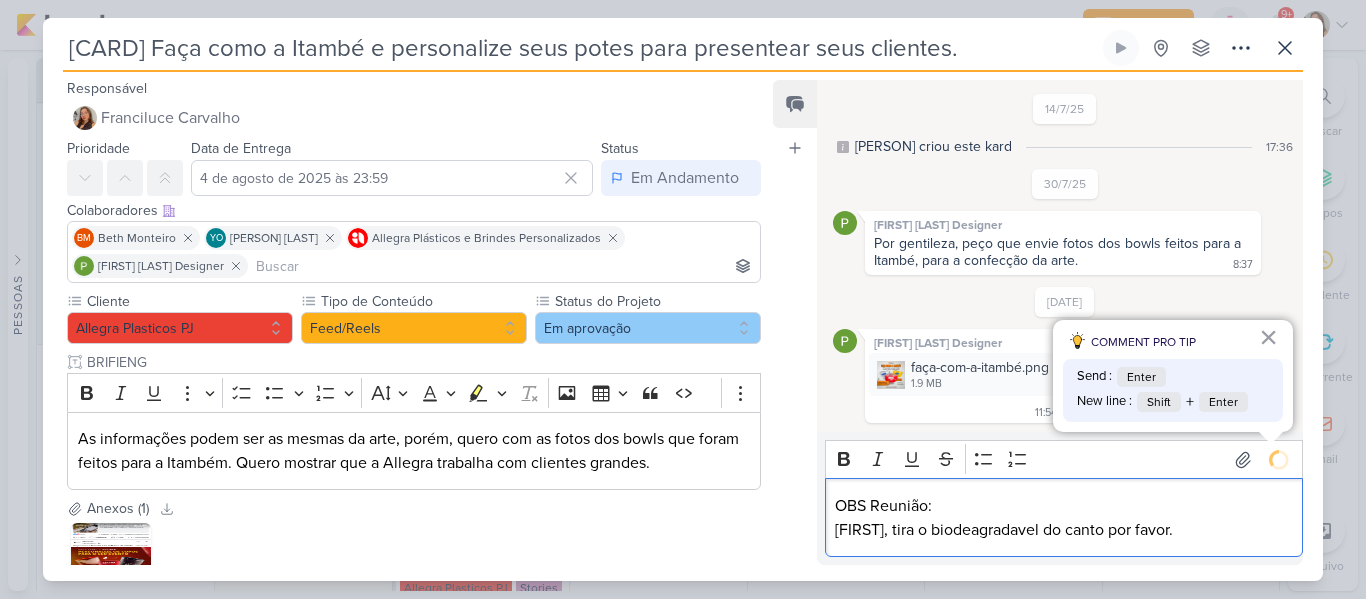 scroll, scrollTop: 69, scrollLeft: 0, axis: vertical 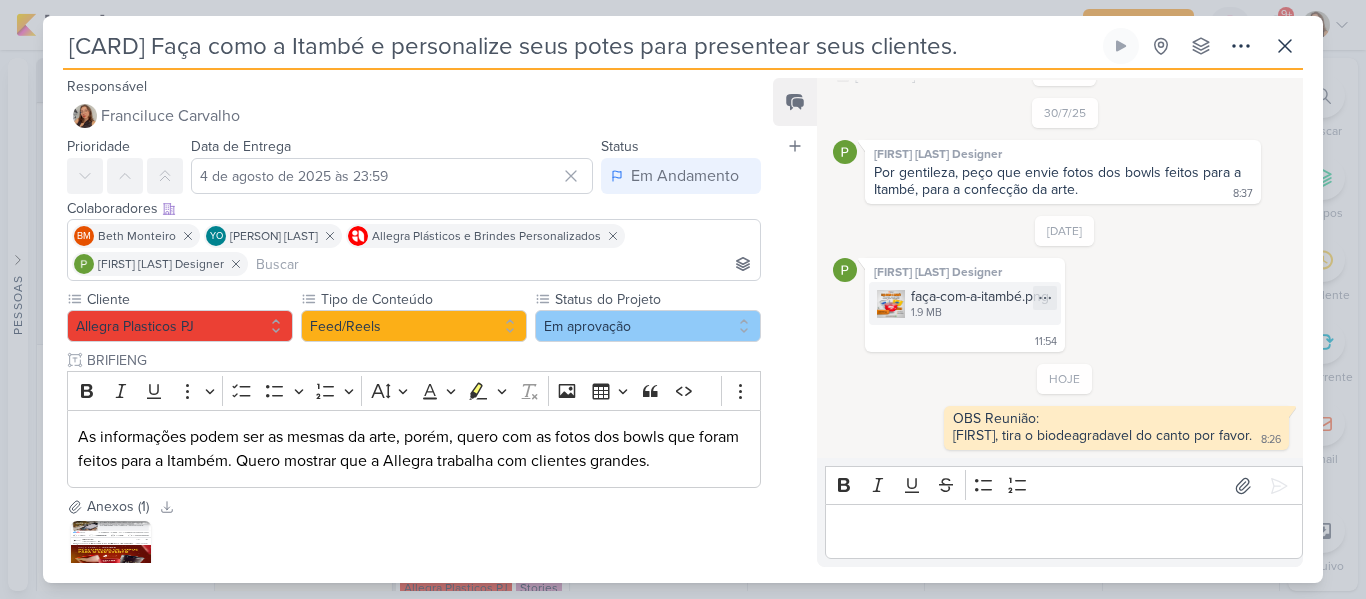 click on "faça-com-a-itambé.png" at bounding box center (980, 296) 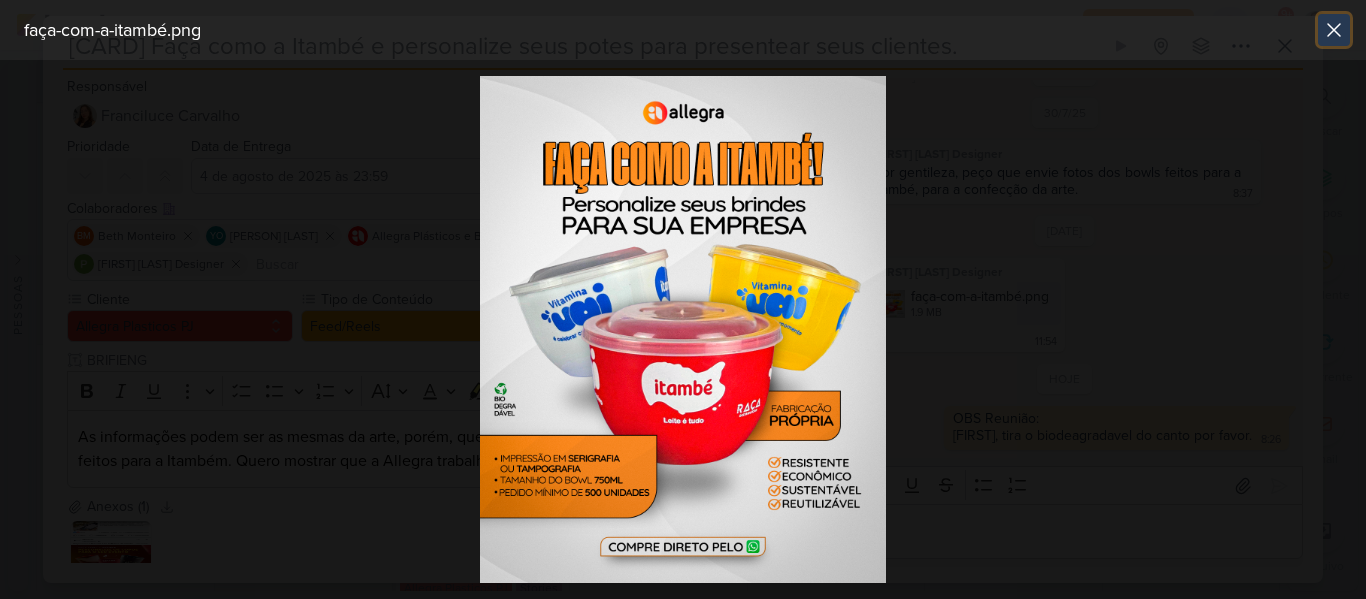 click 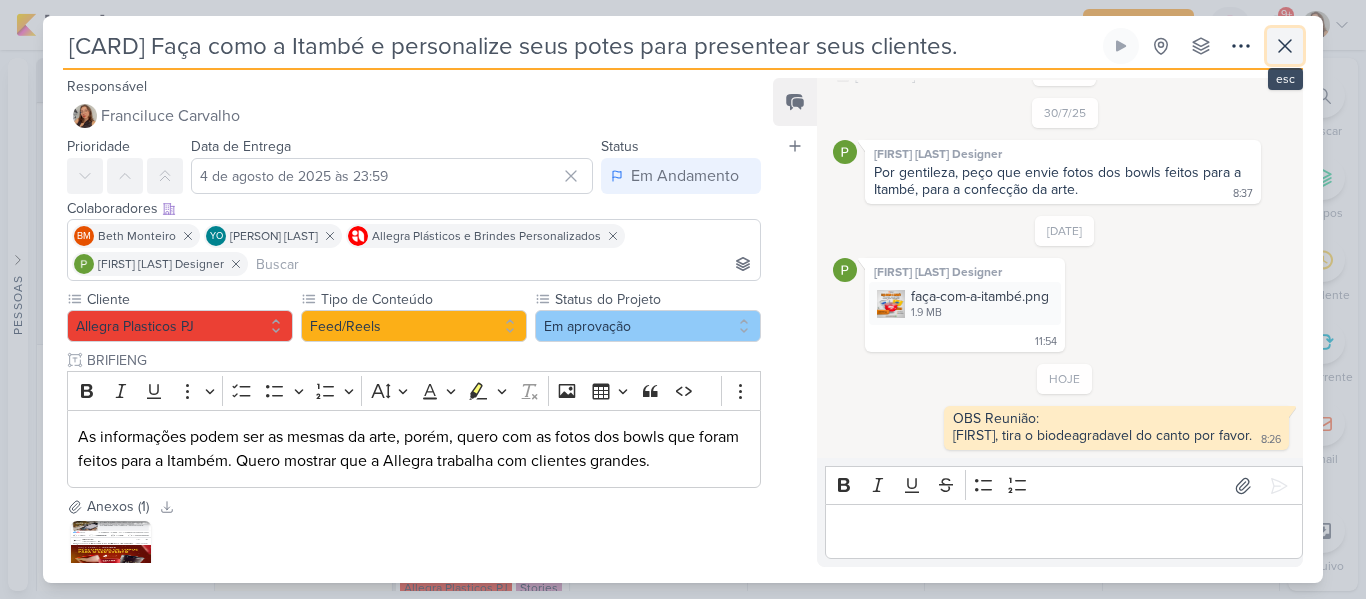 click 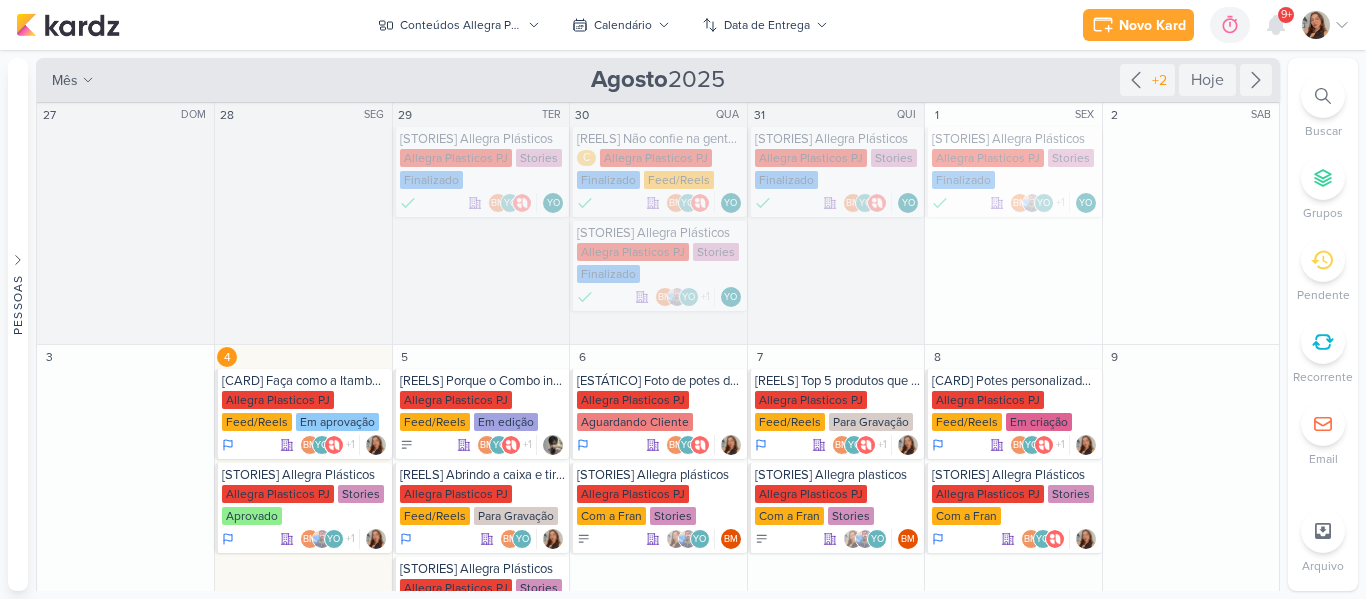 click on "Conteúdos Allegra Plásticos visão Caixa de Entrada A caixa de entrada mostra todos os kardz que você é o responsável Enviados A visão de enviados contém os kardz que você criou e designou à outra pessoa Colaboração" at bounding box center [603, 25] 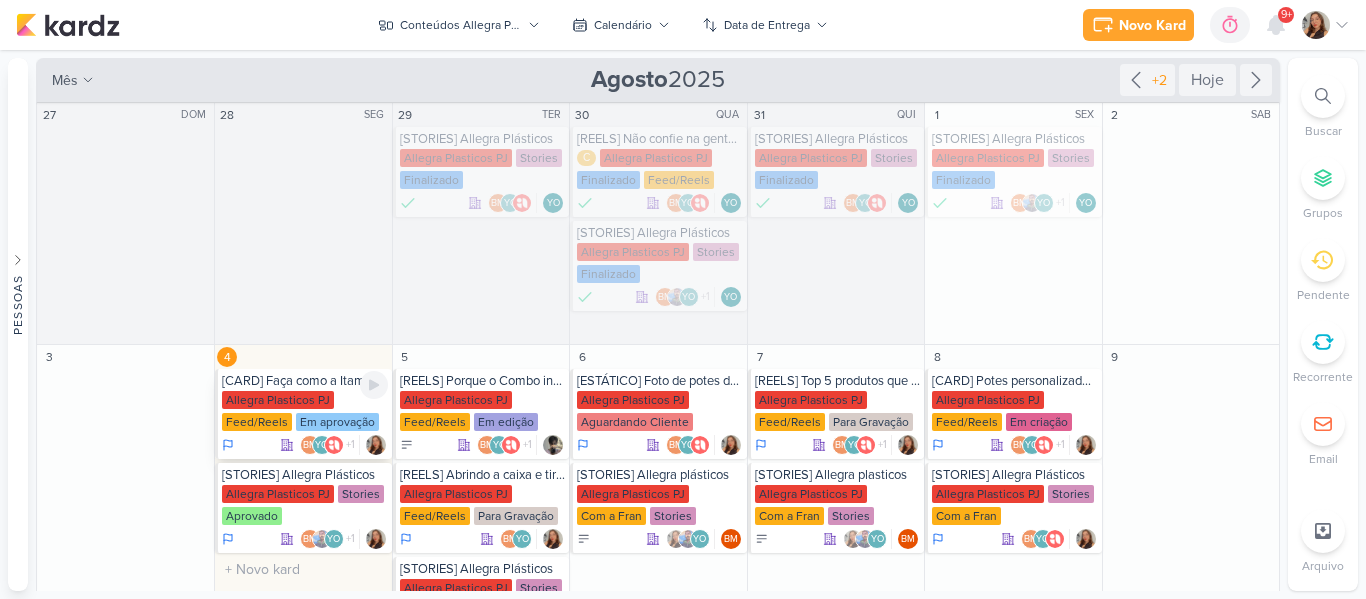 click on "Allegra Plasticos PJ" at bounding box center (278, 400) 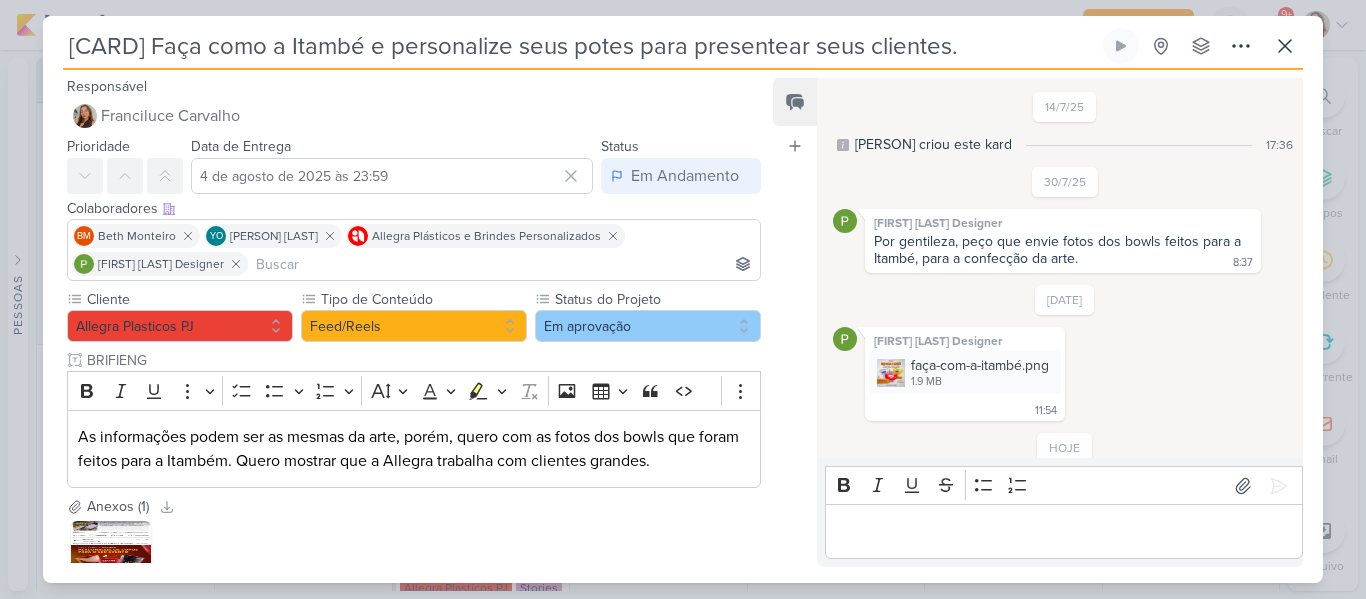 scroll, scrollTop: 69, scrollLeft: 0, axis: vertical 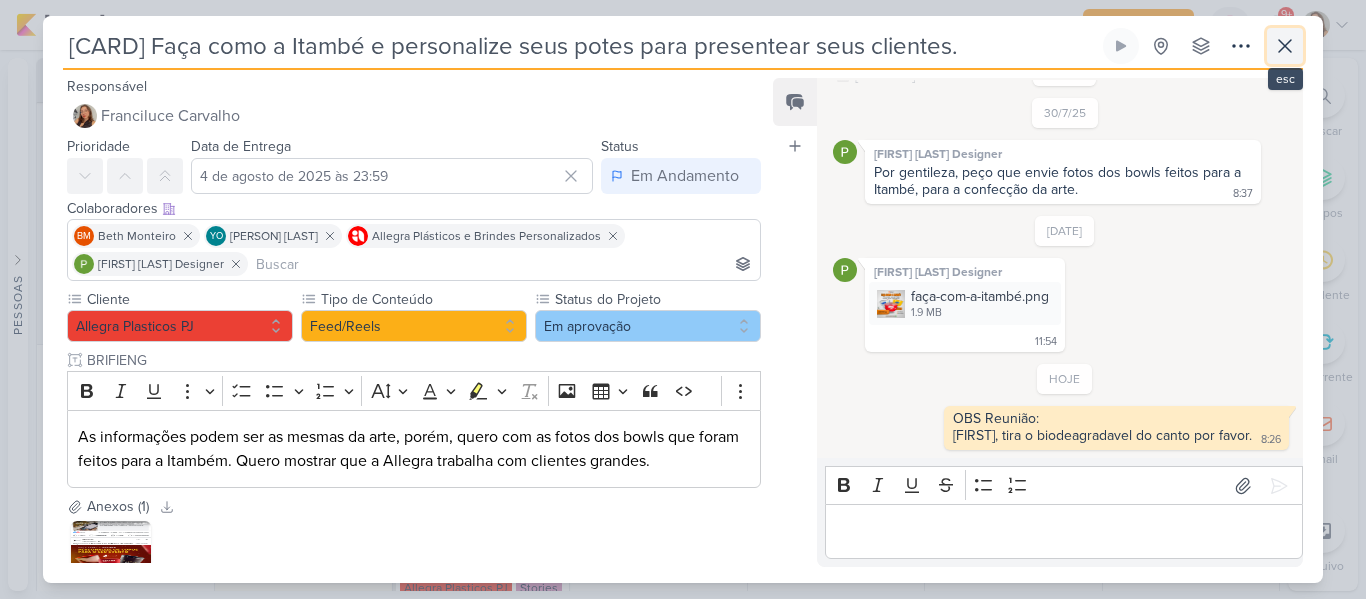 click 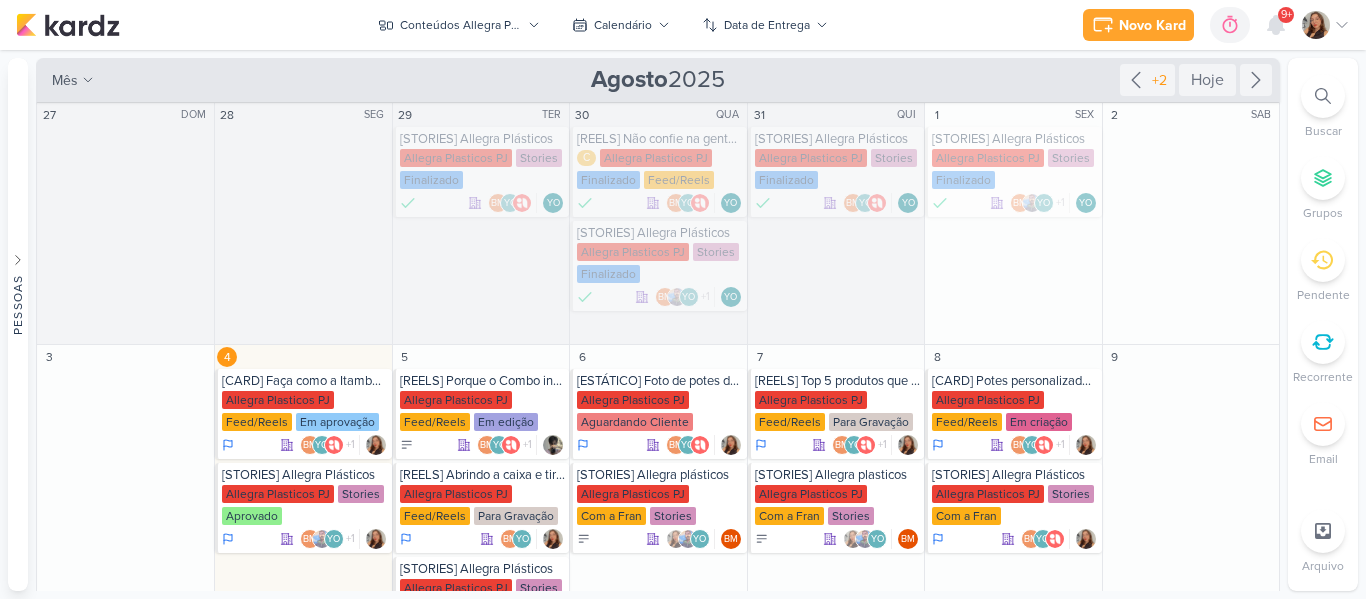 click on "Conteúdos Allegra Plásticos visão Caixa de Entrada A caixa de entrada mostra todos os kardz que você é o responsável Enviados A visão de enviados contém os kardz que você criou e designou à outra pessoa Colaboração" at bounding box center (603, 25) 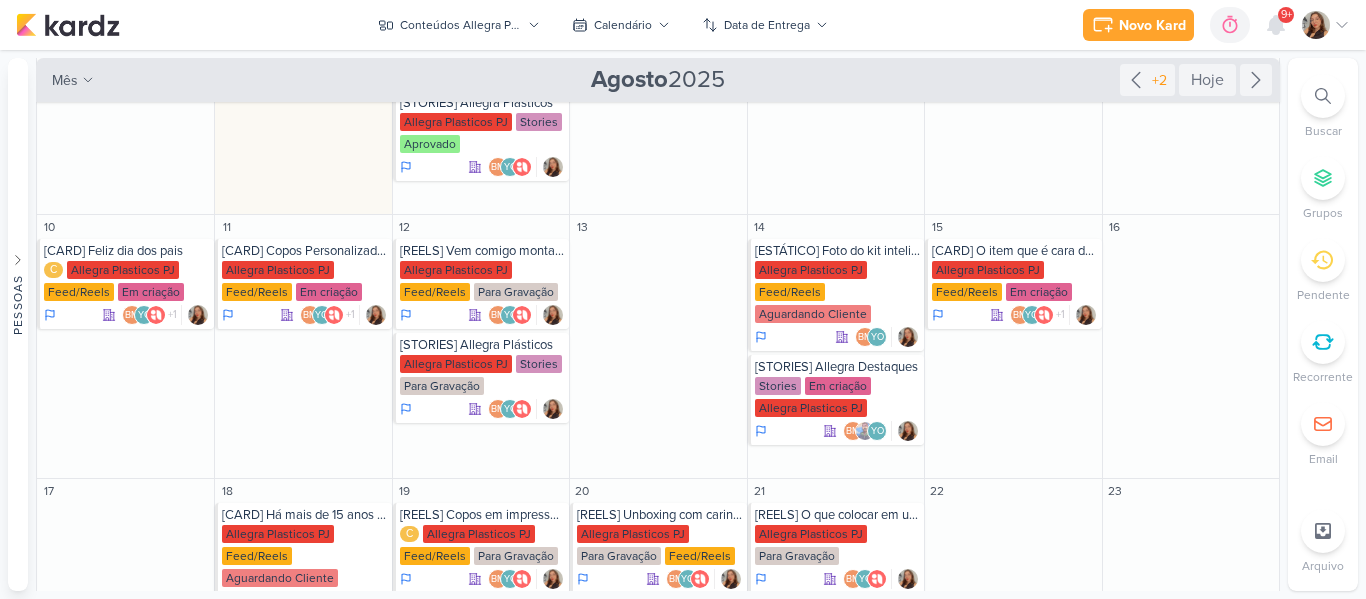 scroll, scrollTop: 481, scrollLeft: 0, axis: vertical 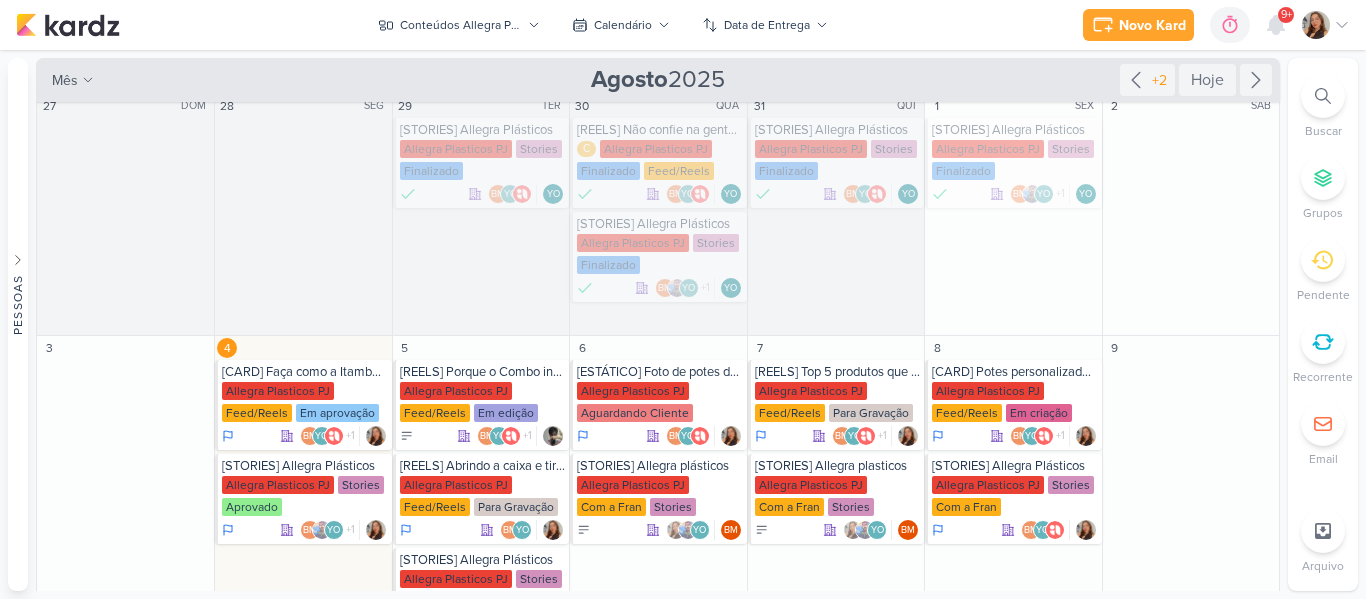 click on "Conteúdos Allegra Plásticos visão Caixa de Entrada A caixa de entrada mostra todos os kardz que você é o responsável Enviados A visão de enviados contém os kardz que você criou e designou à outra pessoa Colaboração" at bounding box center [603, 25] 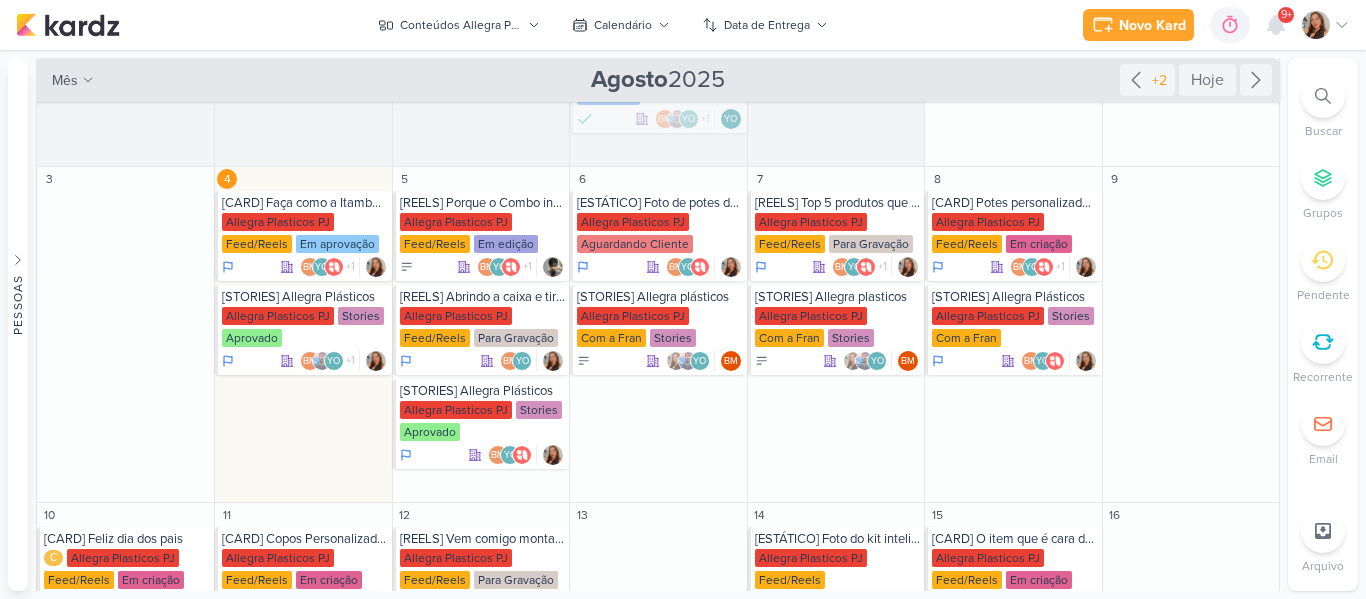 scroll, scrollTop: 180, scrollLeft: 0, axis: vertical 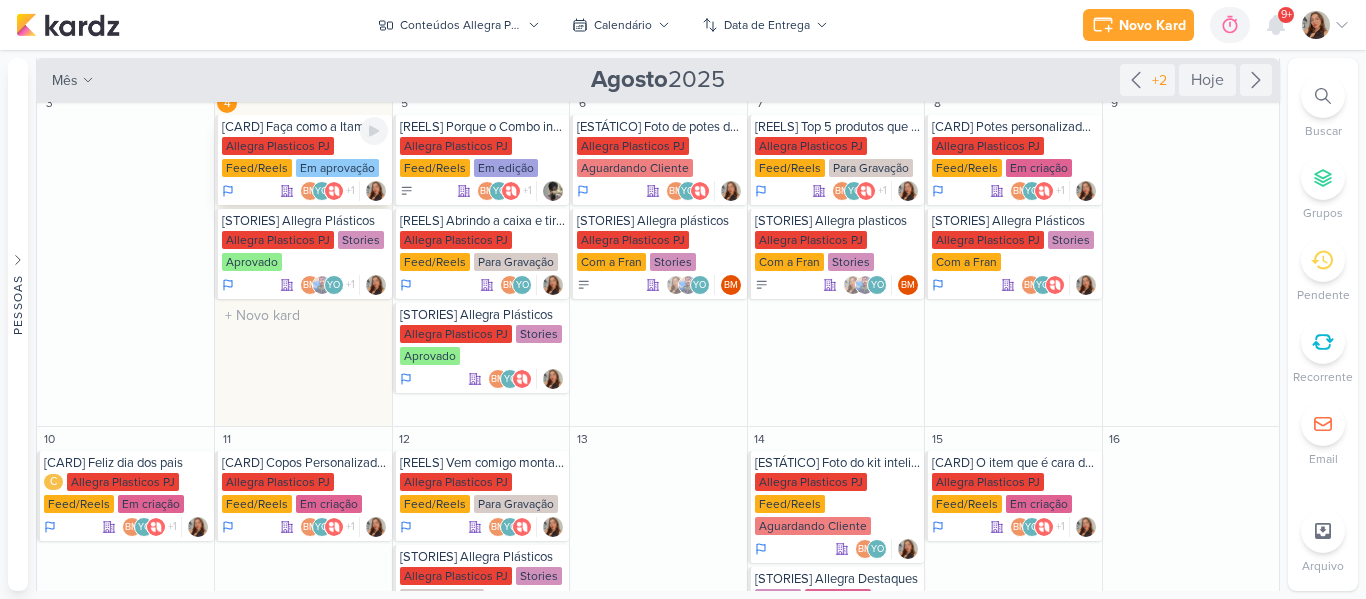 click on "[CARD] Faça como a Itambé e personalize seus potes para presentear seus clientes." at bounding box center [304, 127] 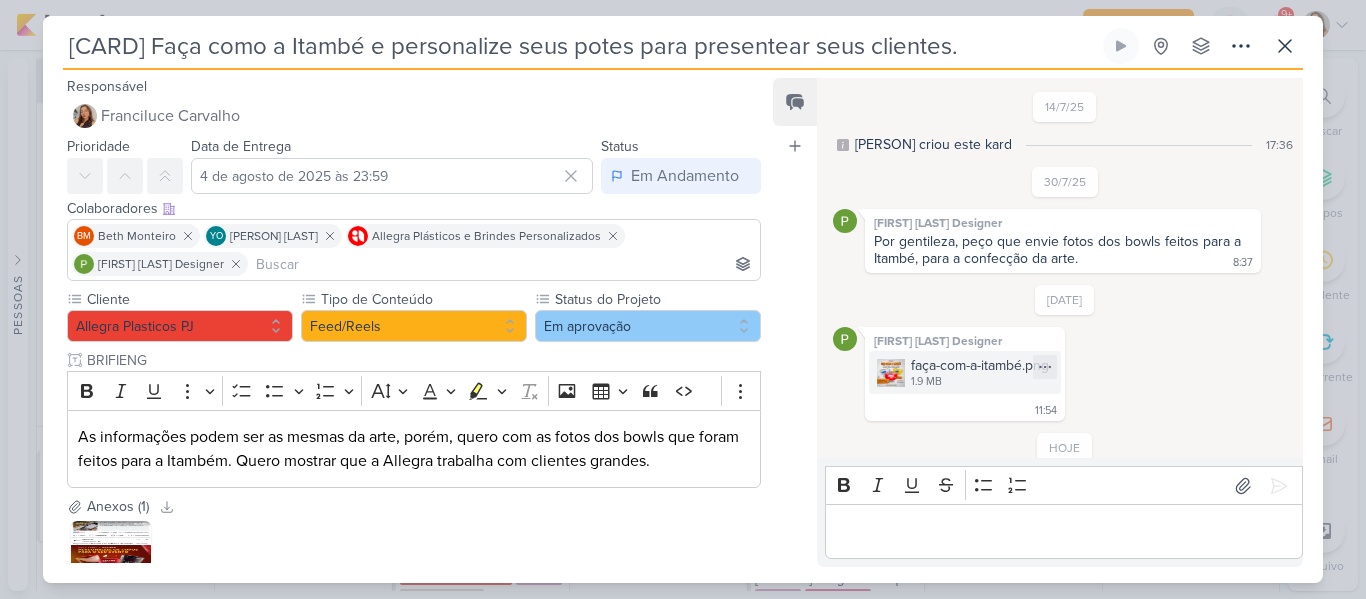 scroll, scrollTop: 69, scrollLeft: 0, axis: vertical 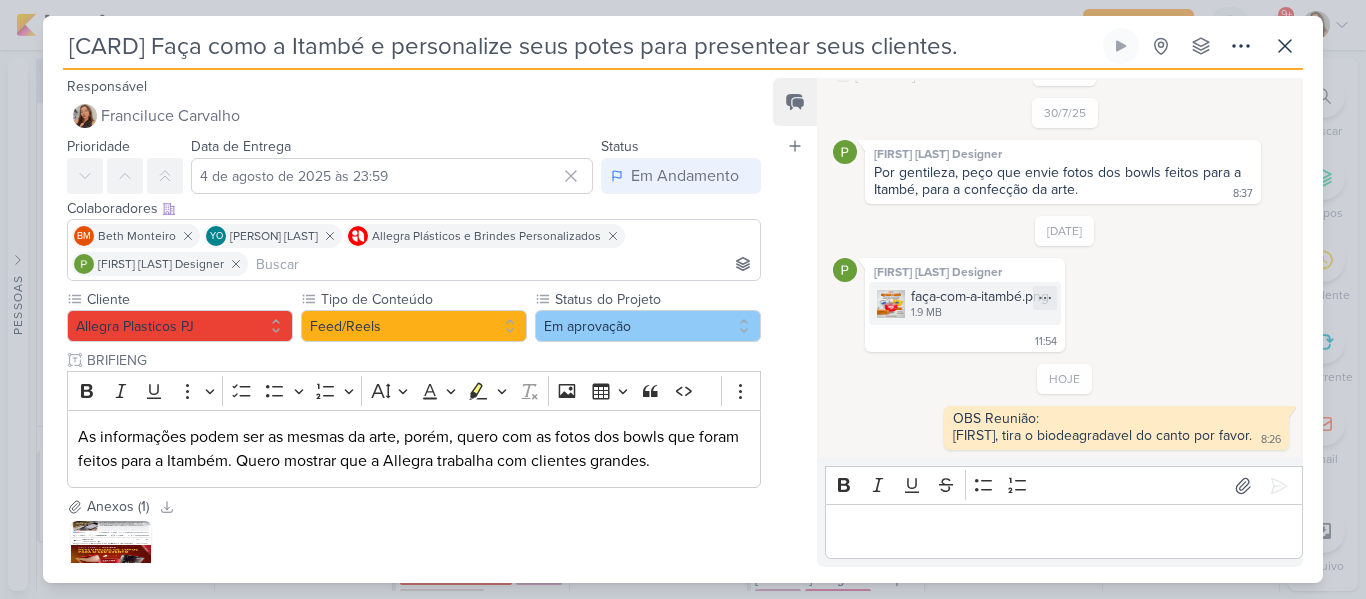 click on "faça-com-a-itambé.png" at bounding box center [980, 296] 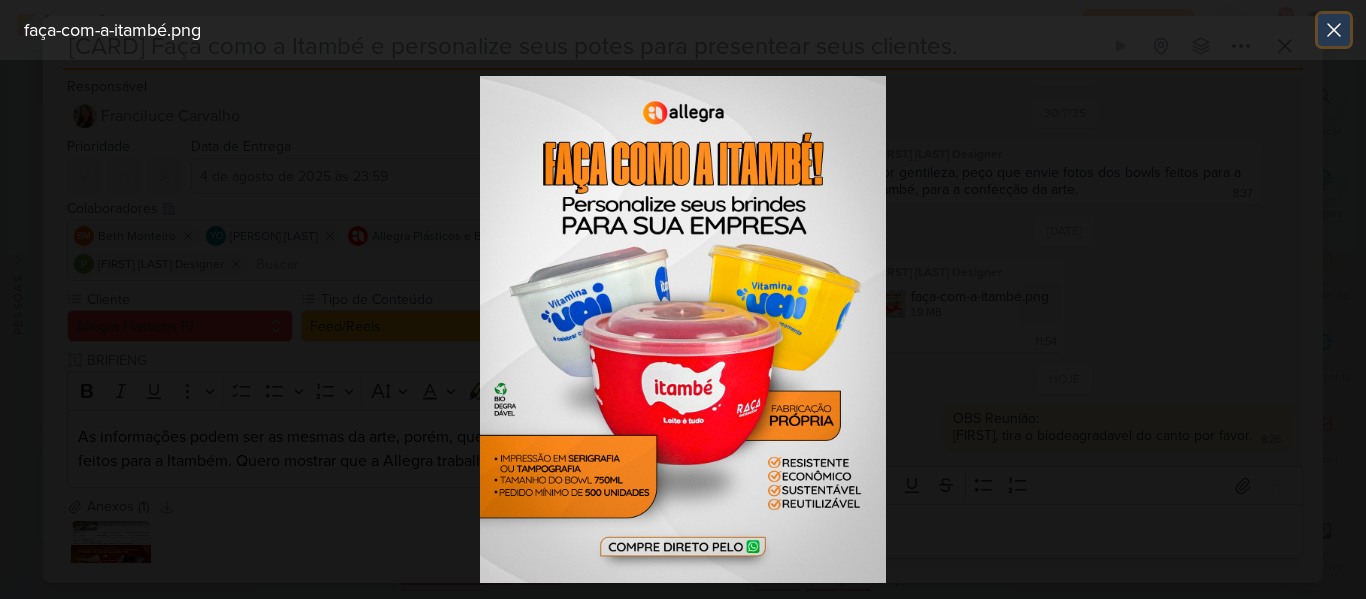 click 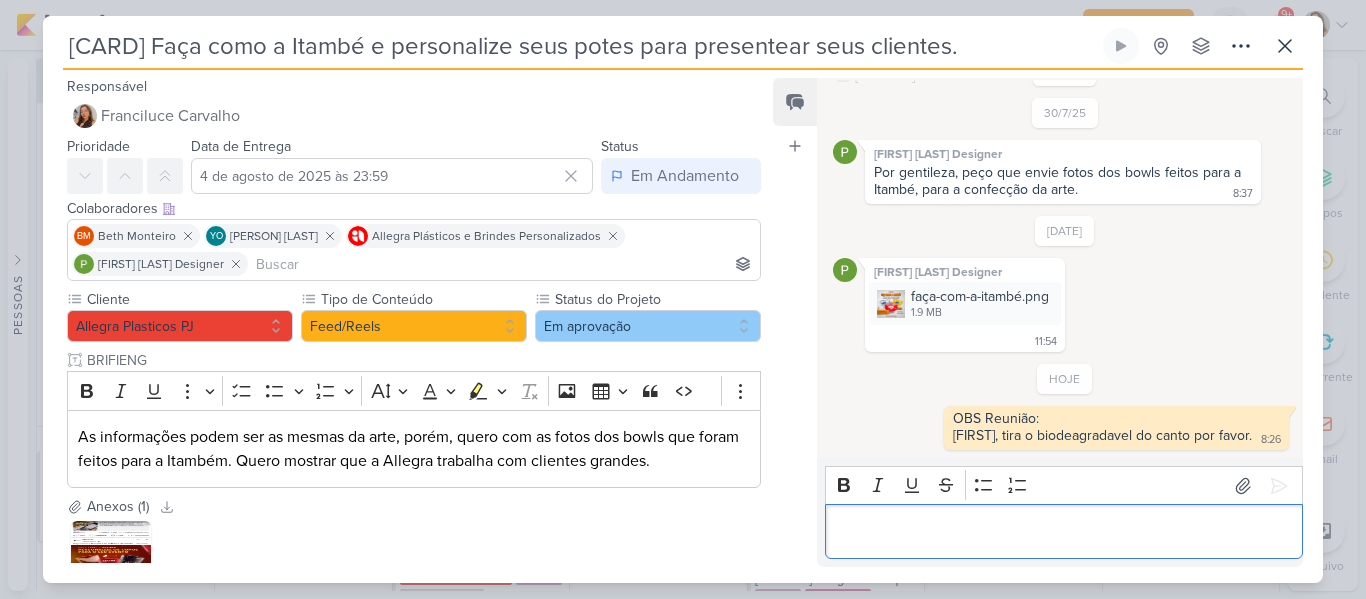 click at bounding box center [1063, 532] 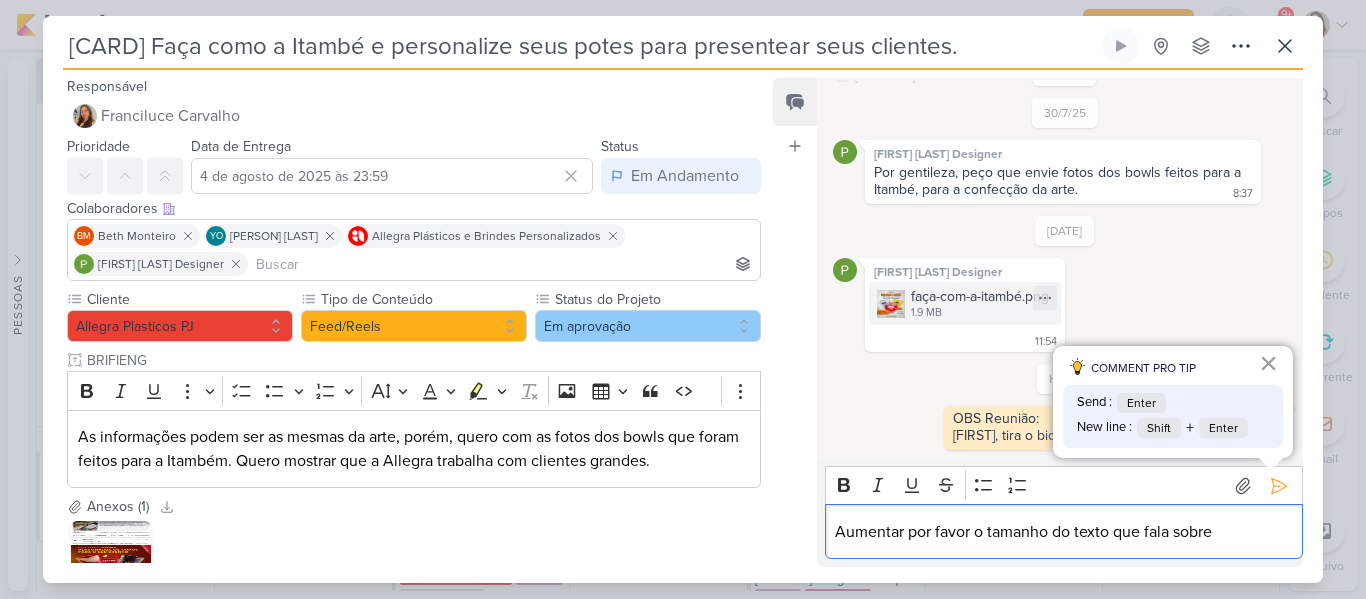 click on "faça-com-a-itambé.png" at bounding box center (980, 296) 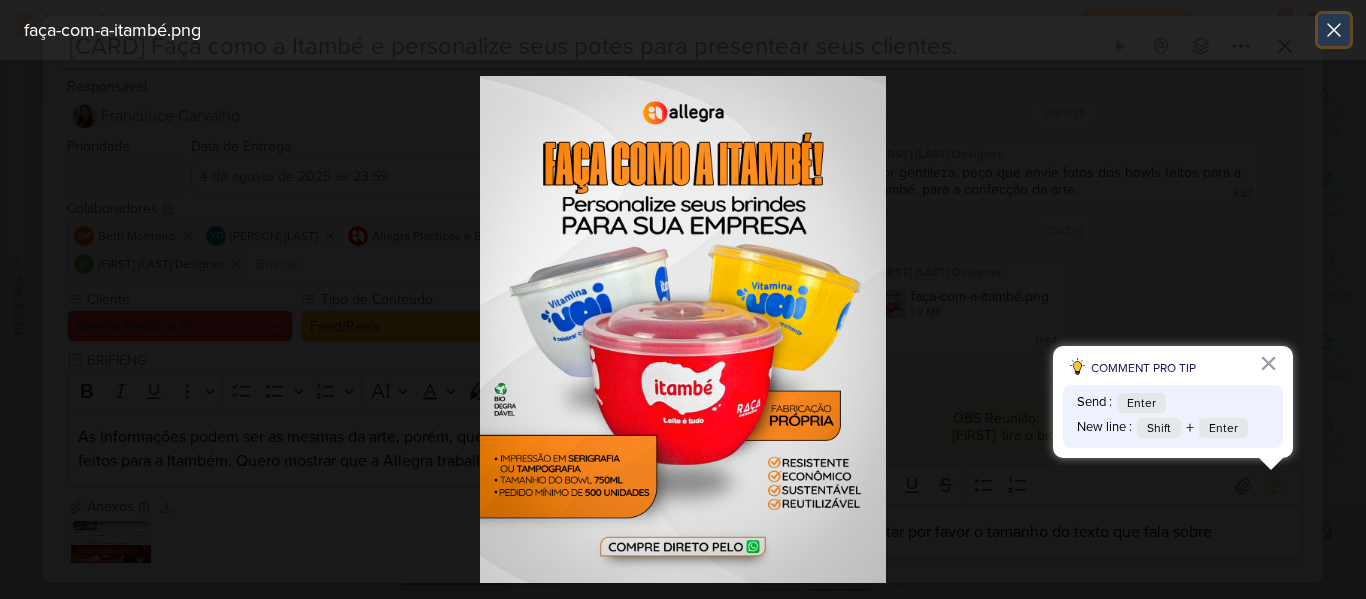 click 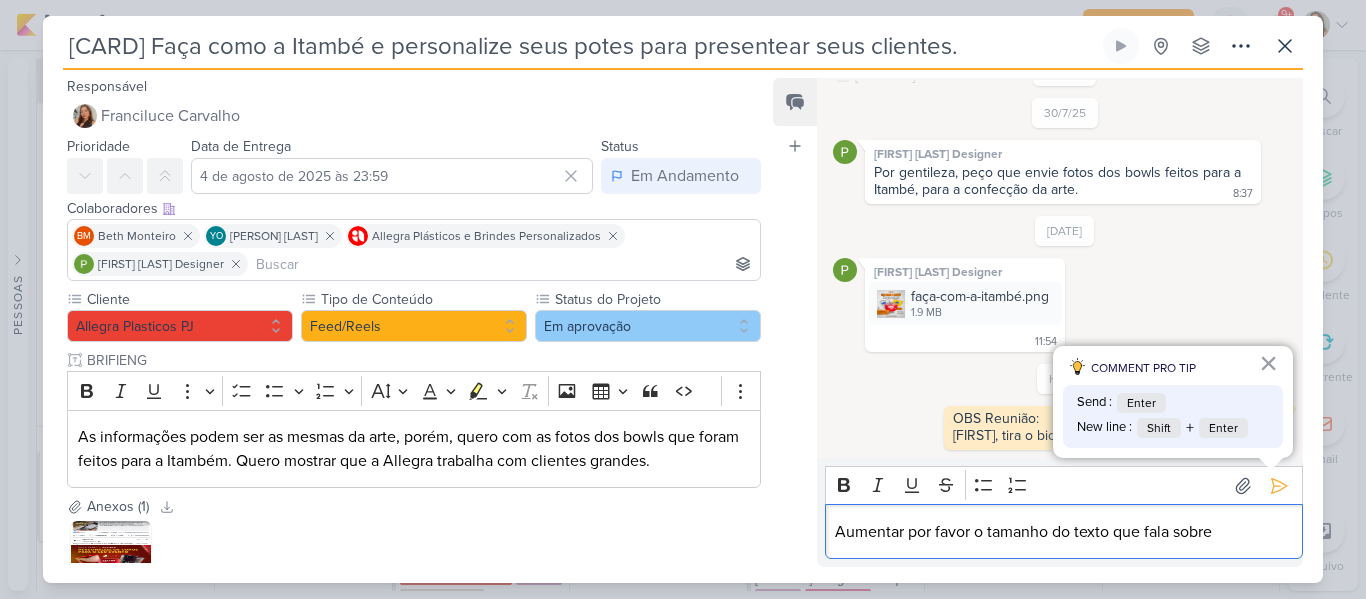 click on "Aumentar por favor o tamanho do texto que fala sobre" at bounding box center (1063, 532) 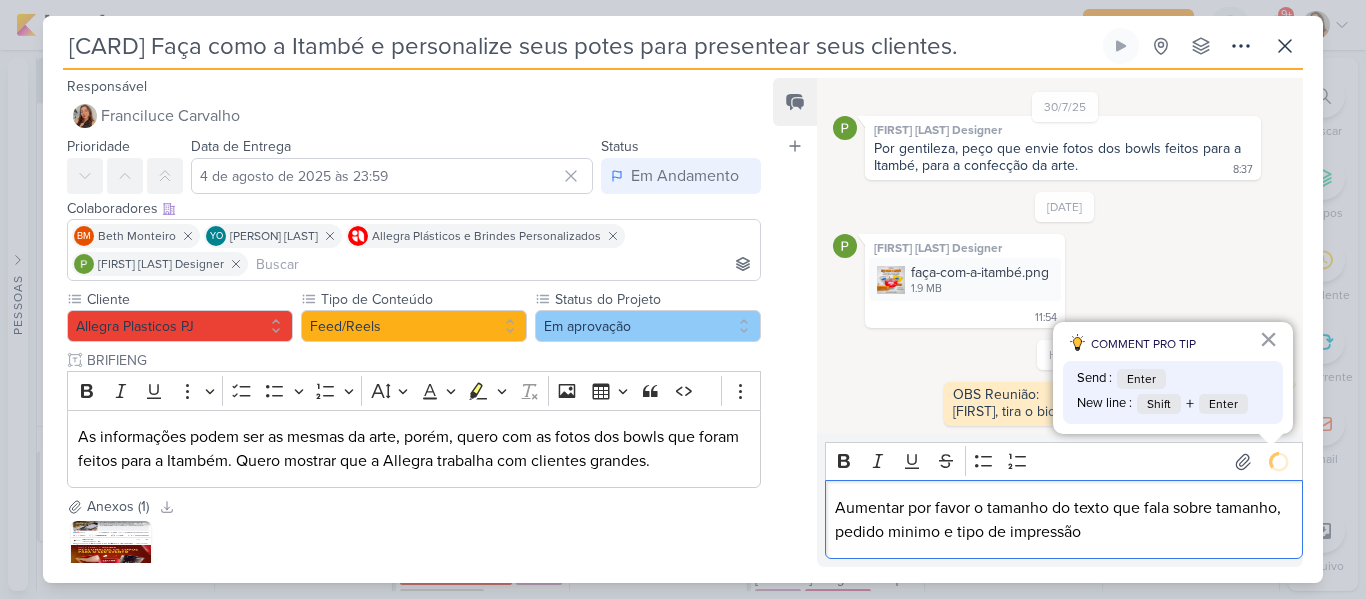 scroll, scrollTop: 115, scrollLeft: 0, axis: vertical 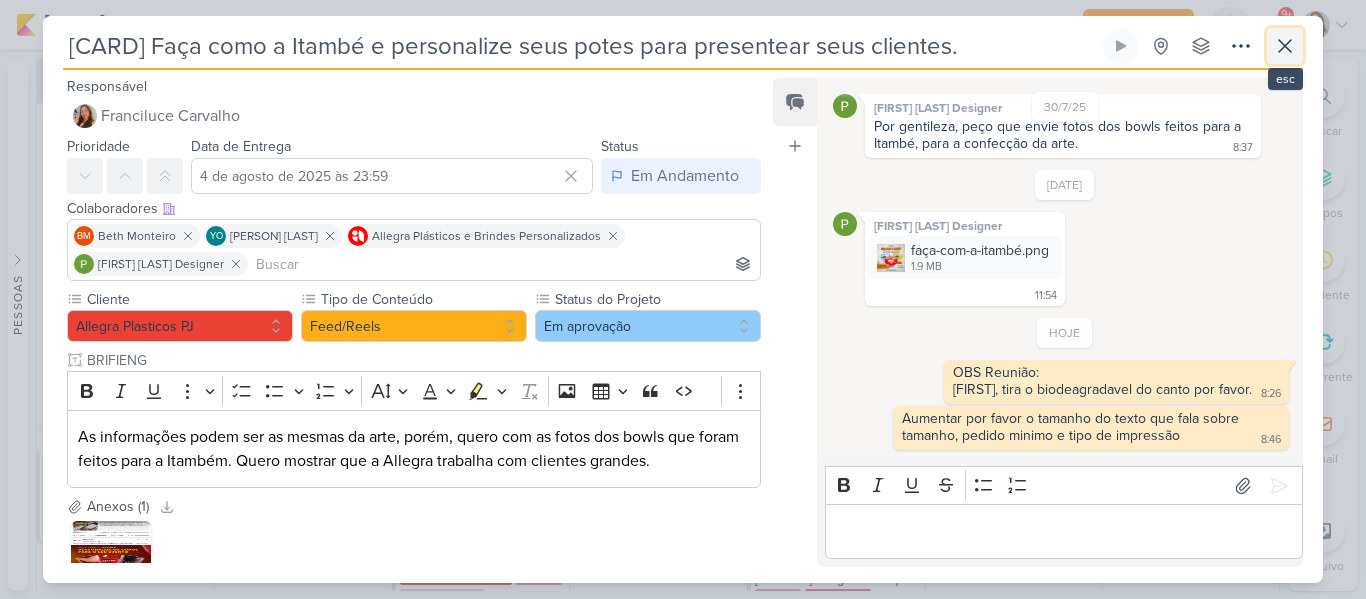 click 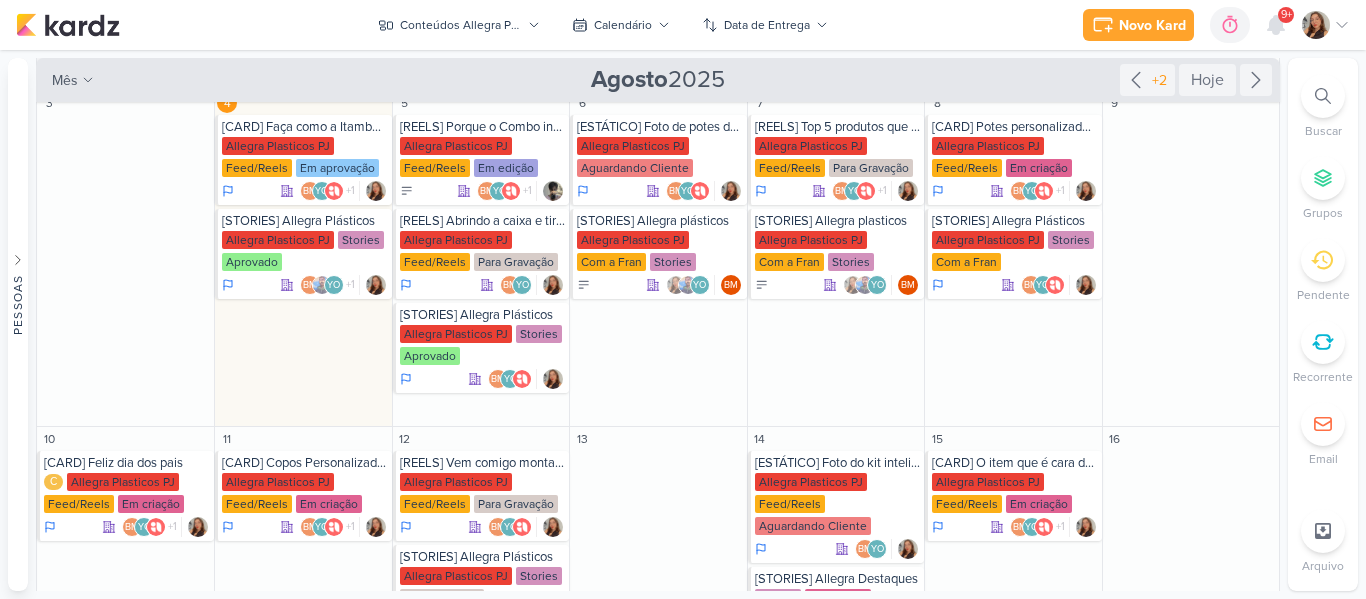 click on "Conteúdos Allegra Plásticos visão Caixa de Entrada A caixa de entrada mostra todos os kardz que você é o responsável Enviados A visão de enviados contém os kardz que você criou e designou à outra pessoa Colaboração" at bounding box center [603, 25] 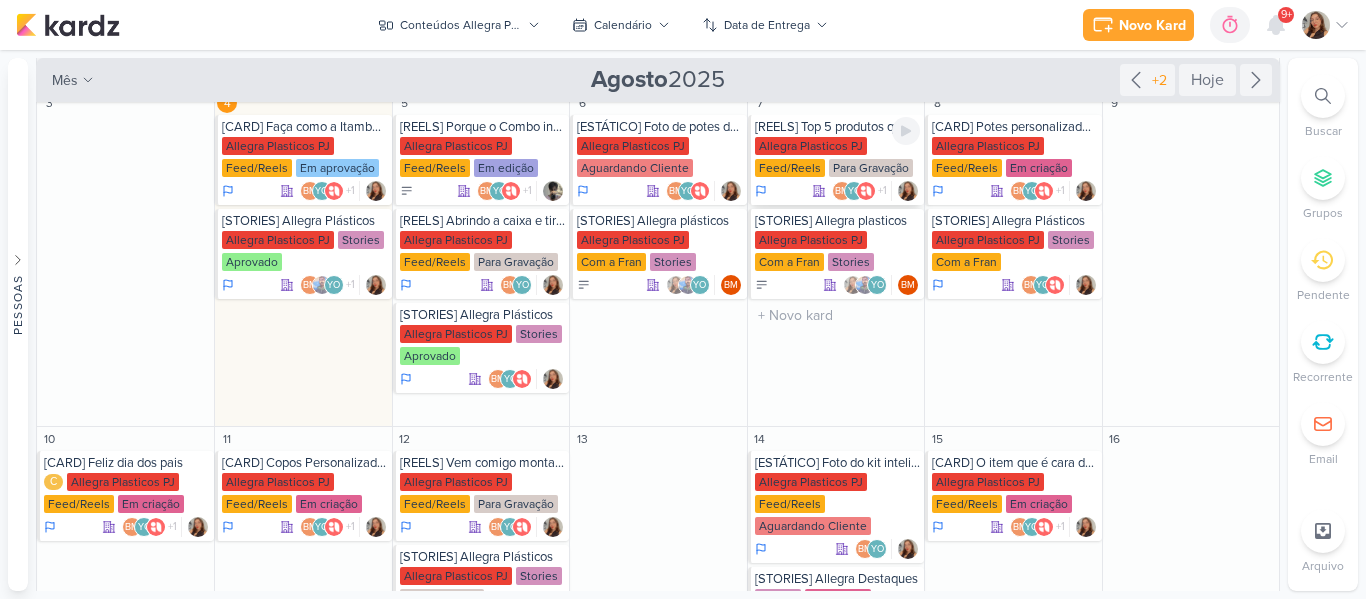 click on "Para Gravação" at bounding box center (871, 168) 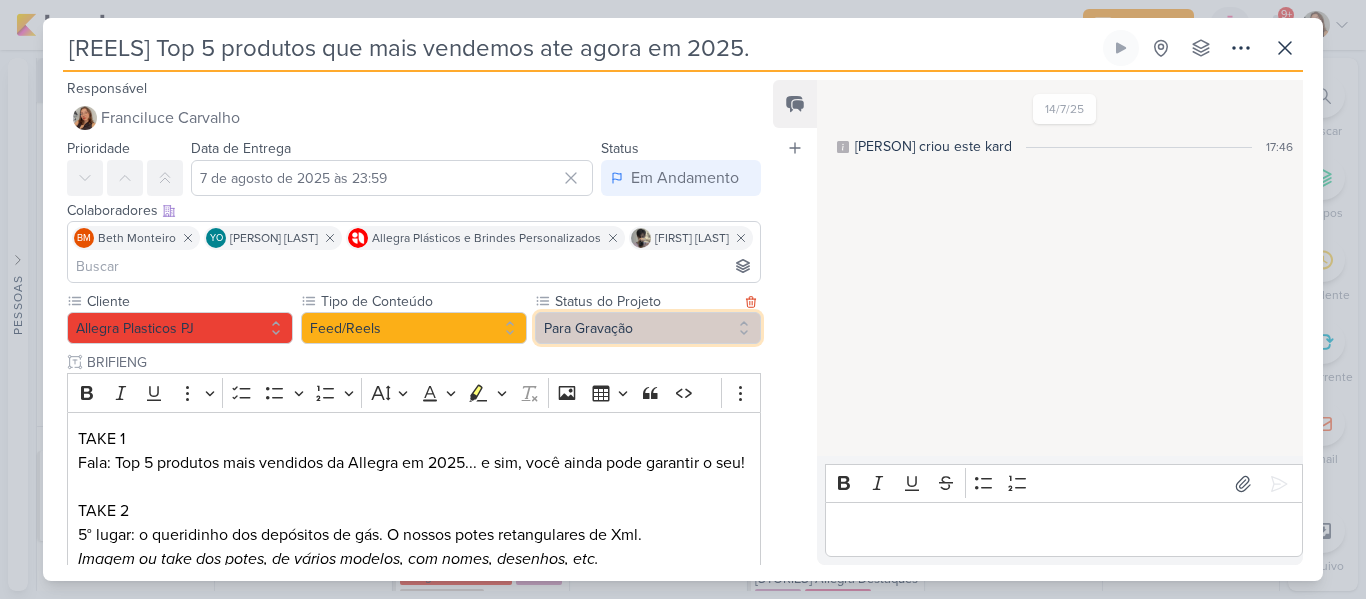 click on "Para Gravação" at bounding box center (648, 328) 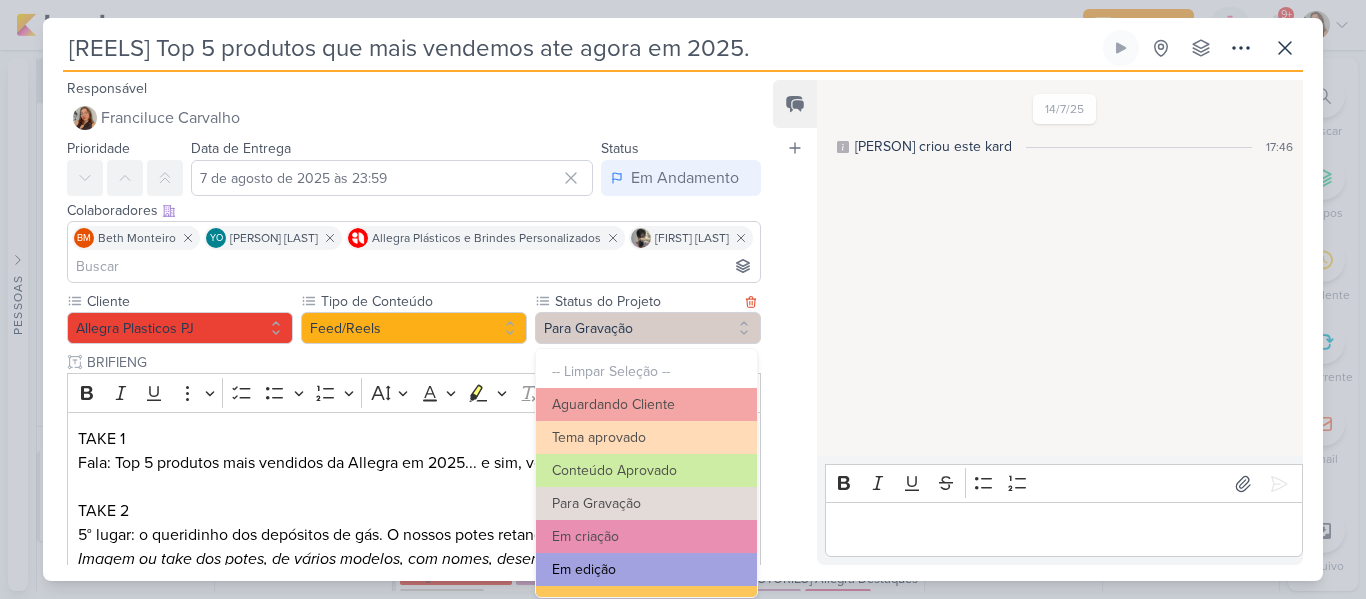 click on "Em edição" at bounding box center (646, 569) 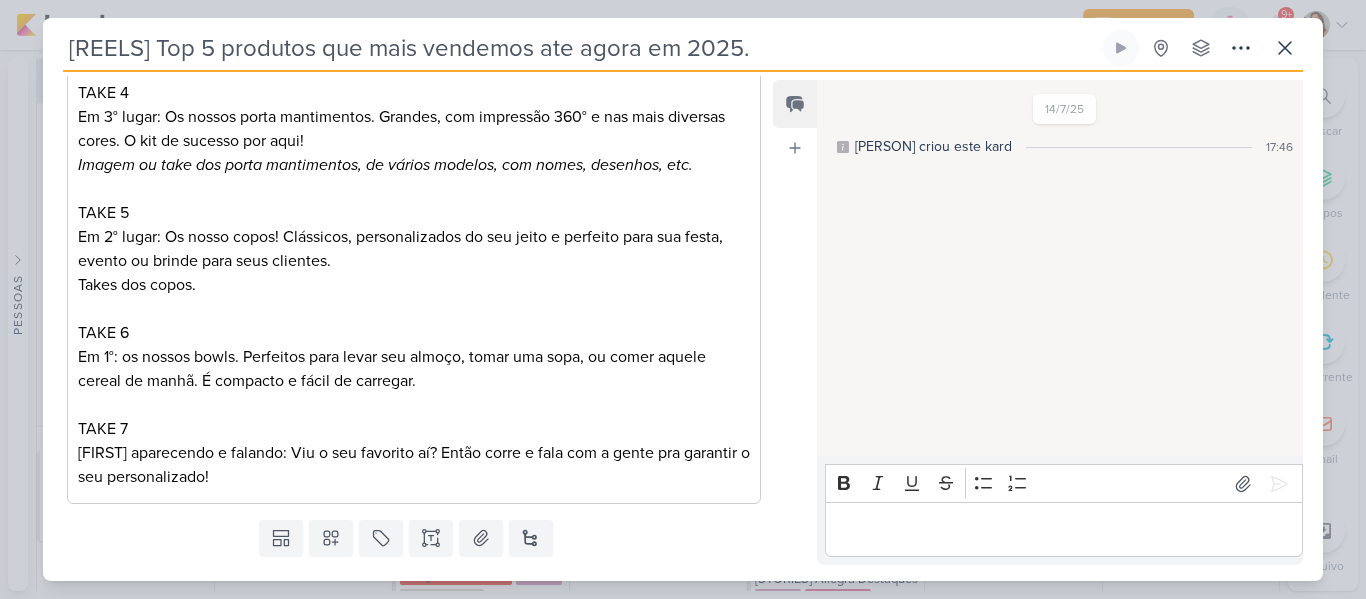 scroll, scrollTop: 691, scrollLeft: 0, axis: vertical 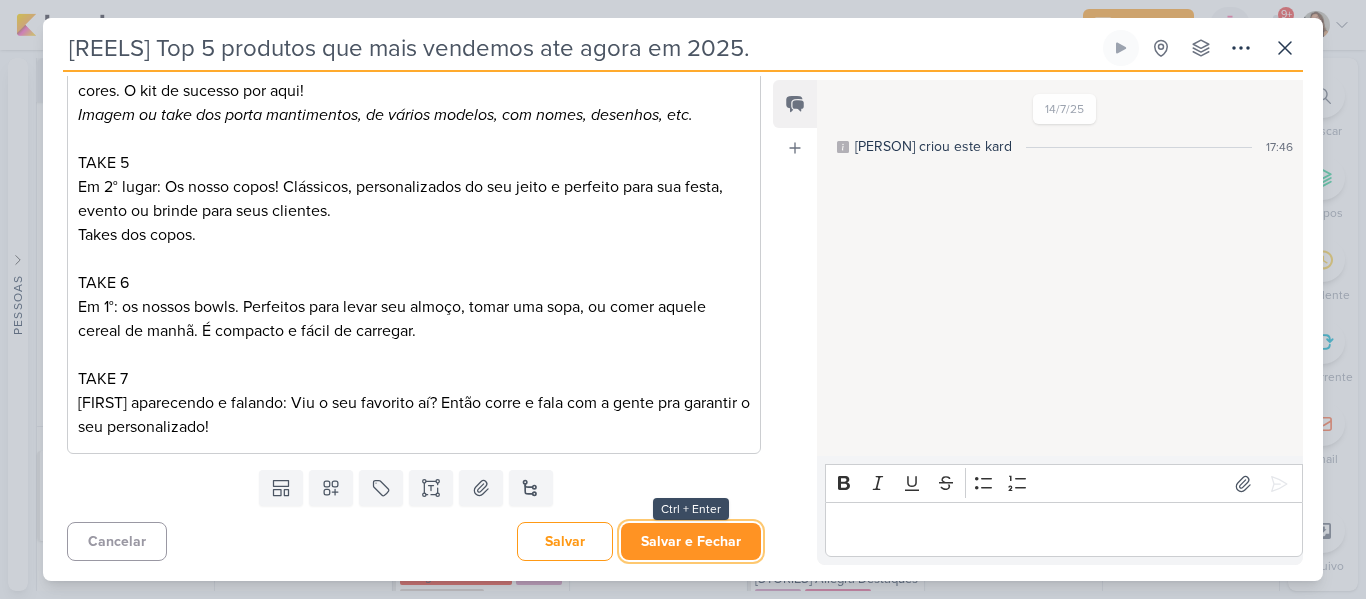 click on "Salvar e Fechar" at bounding box center [691, 541] 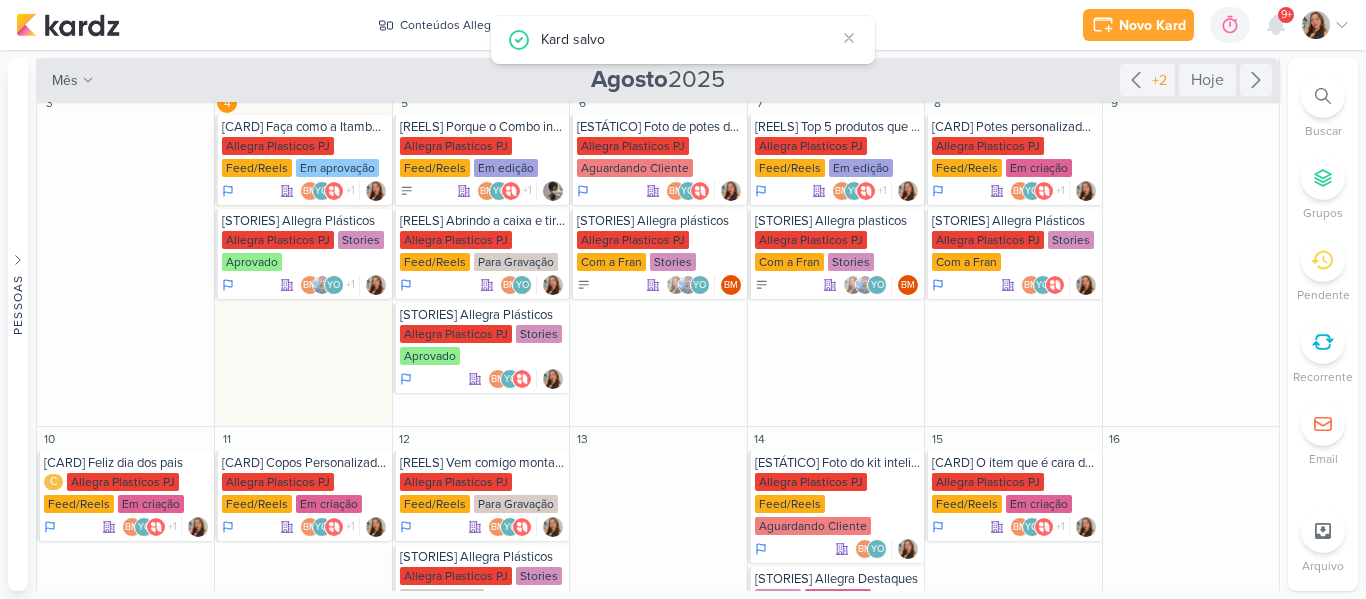 click on "Conteúdos Allegra Plásticos visão Caixa de Entrada A caixa de entrada mostra todos os kardz que você é o responsável Enviados A visão de enviados contém os kardz que você criou e designou à outra pessoa Colaboração" at bounding box center (603, 25) 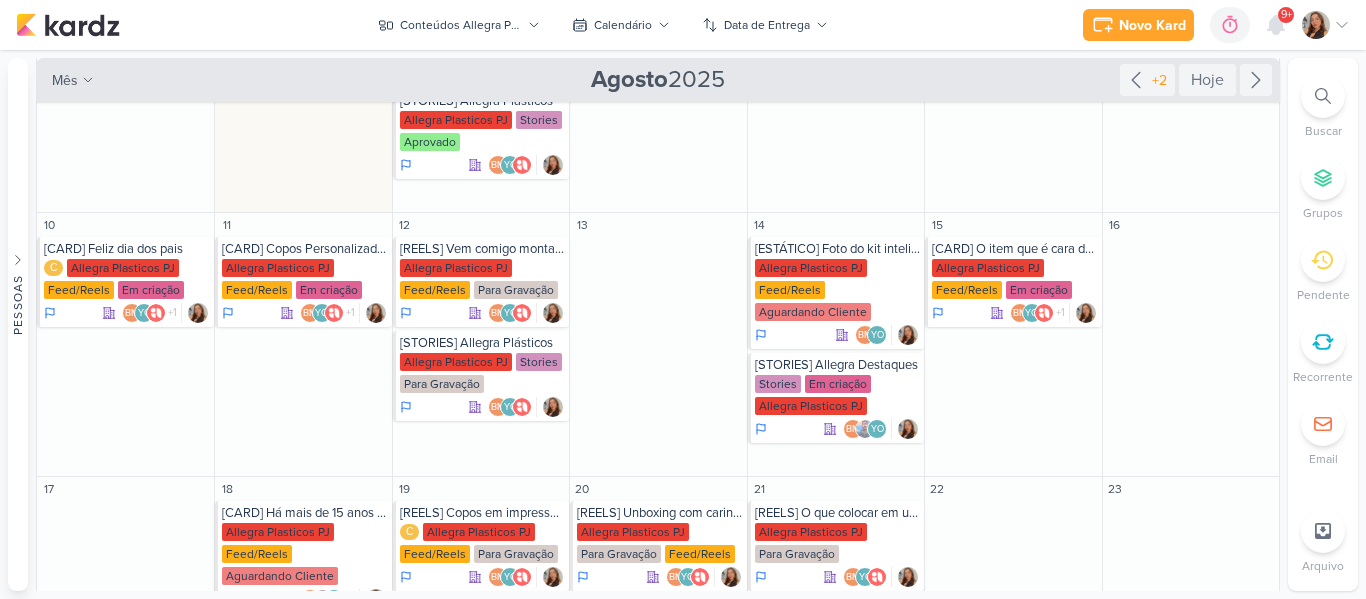 scroll, scrollTop: 461, scrollLeft: 0, axis: vertical 